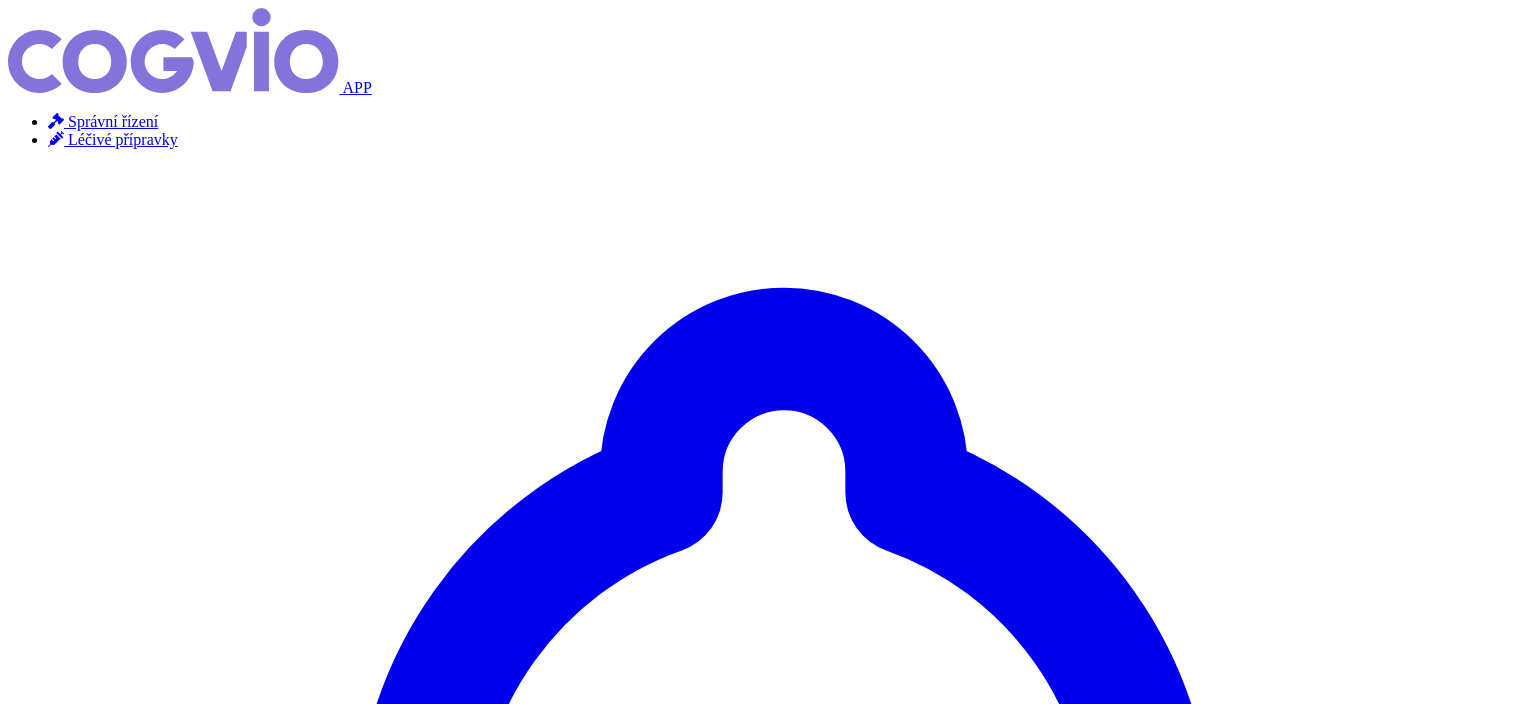 scroll, scrollTop: 0, scrollLeft: 0, axis: both 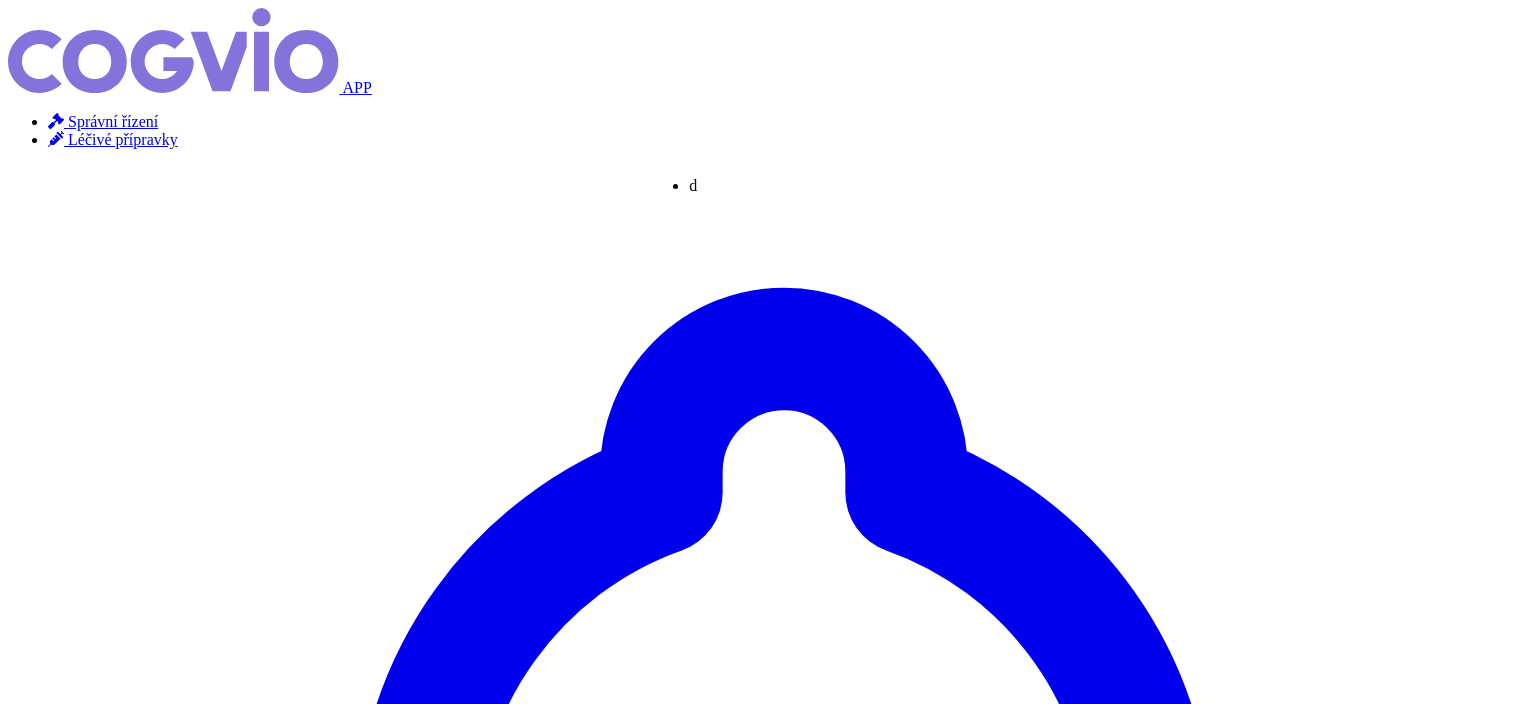 type on "de" 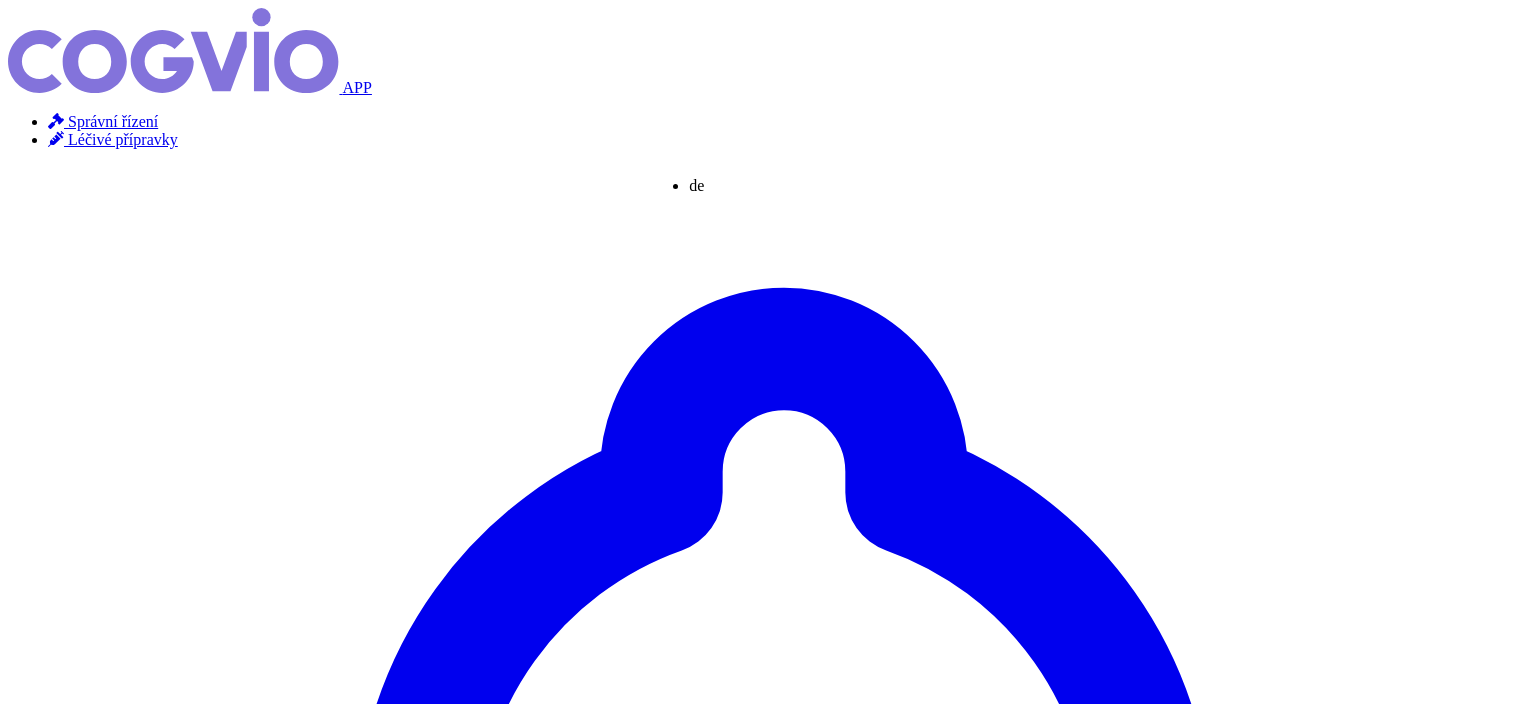 type on "d" 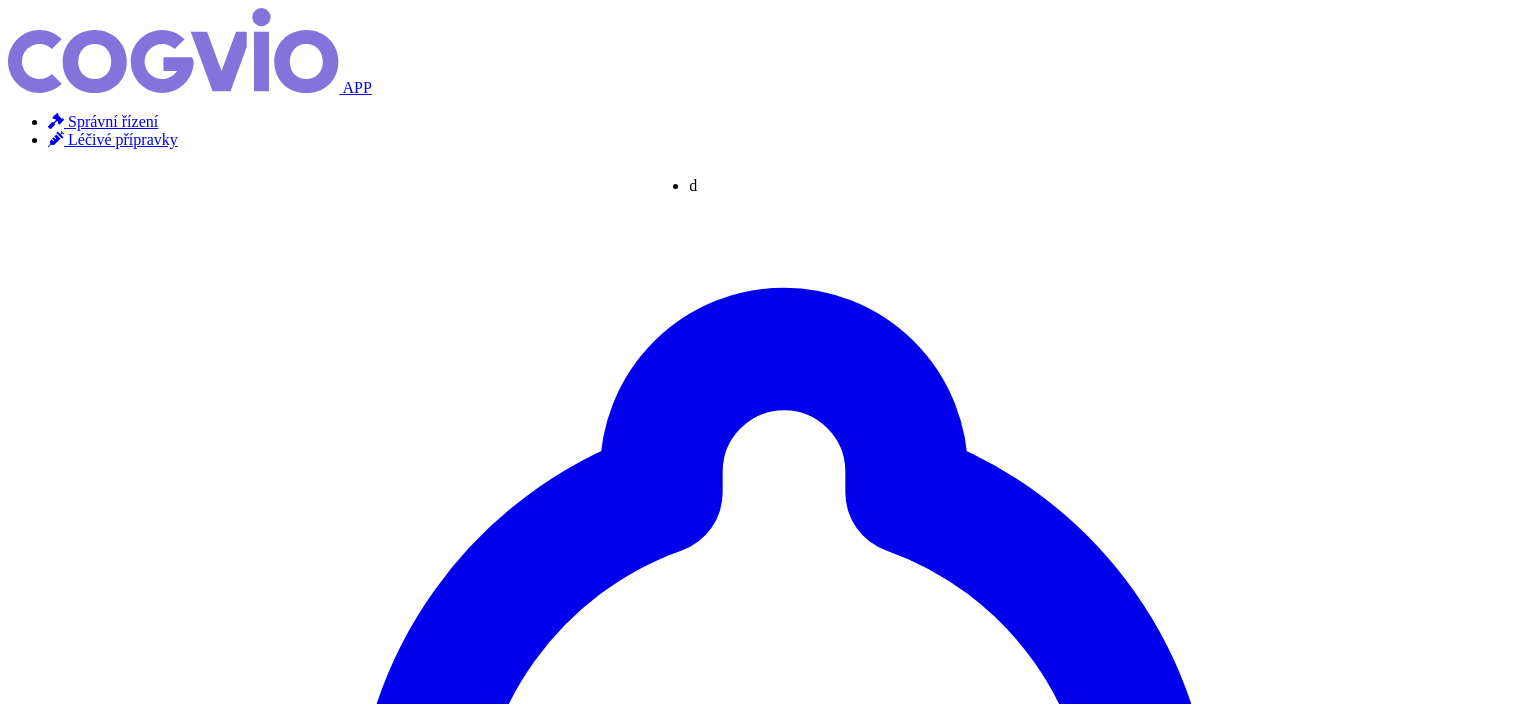 type on "de" 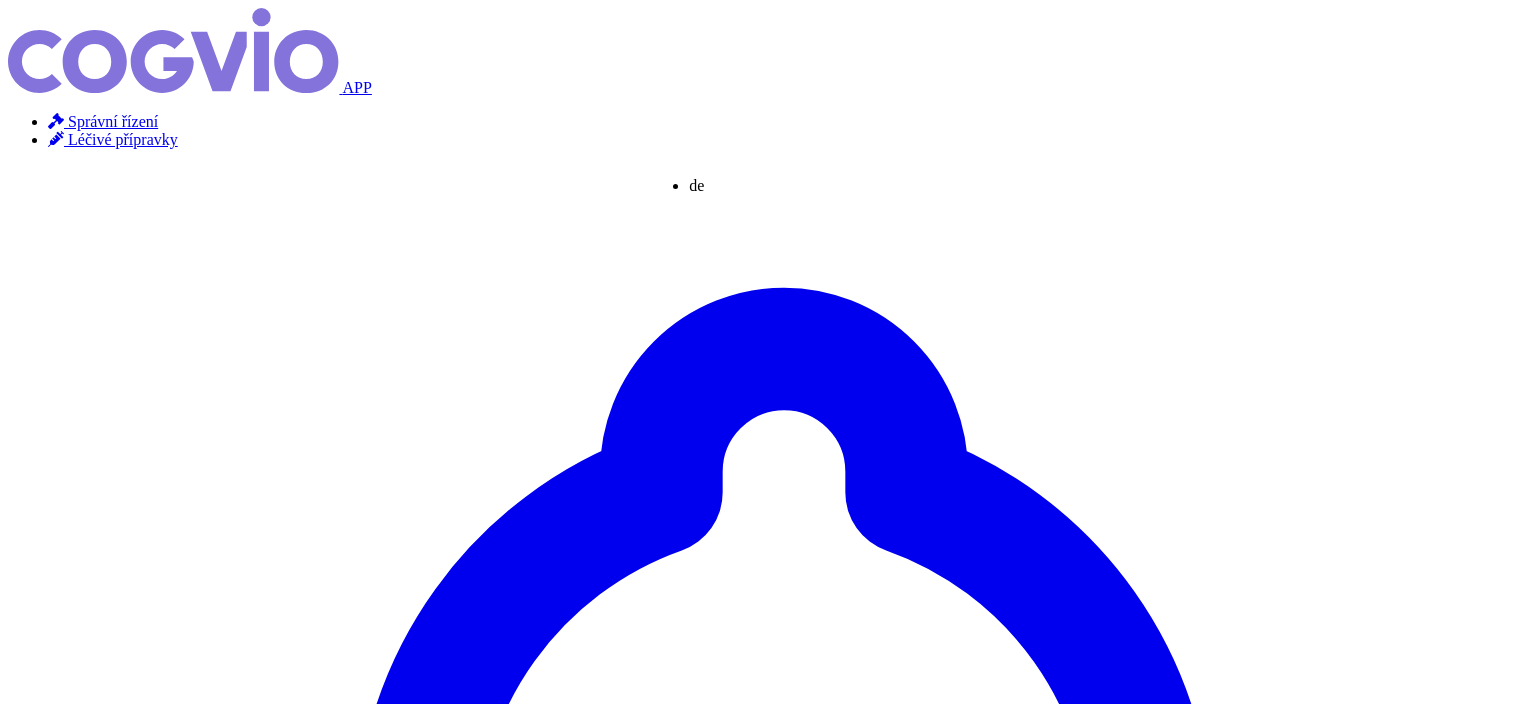 type on "deno" 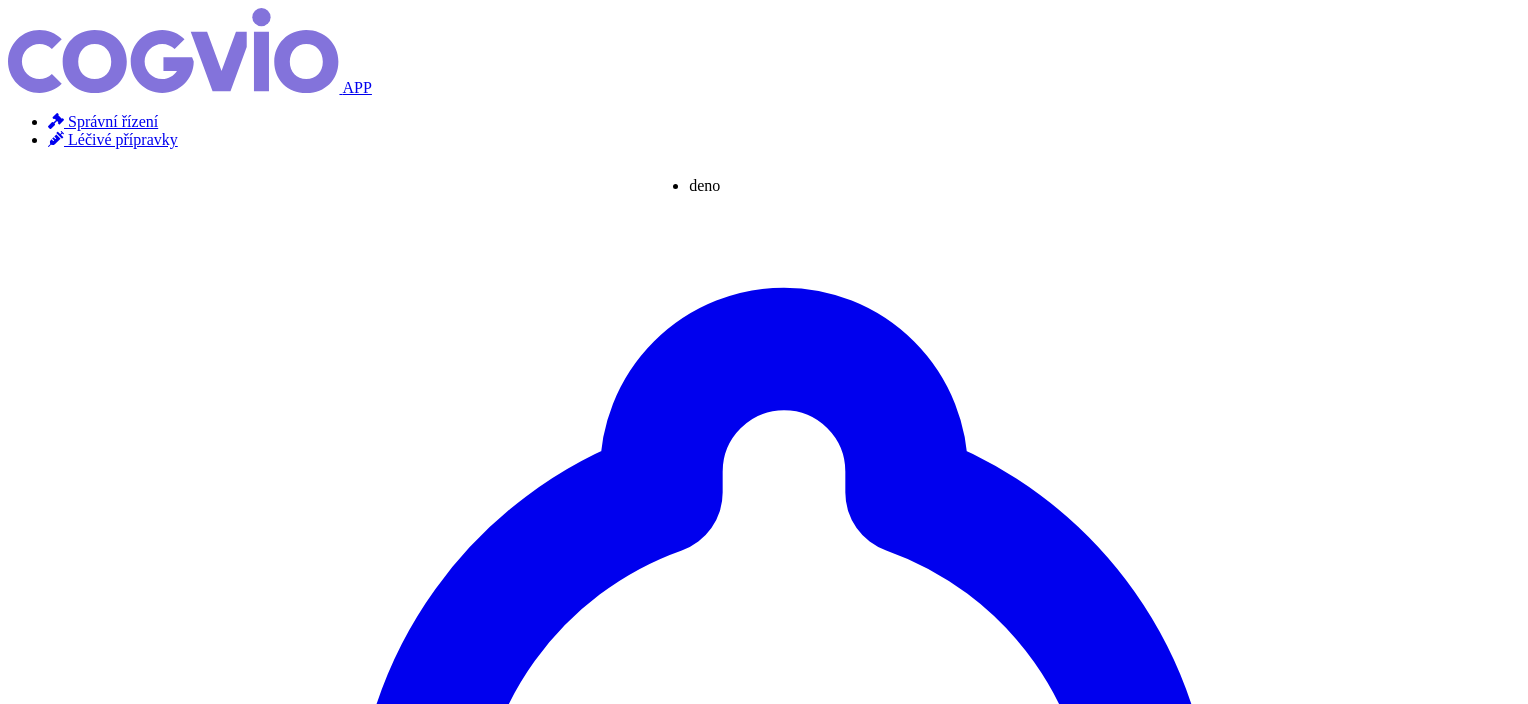 type on "denos" 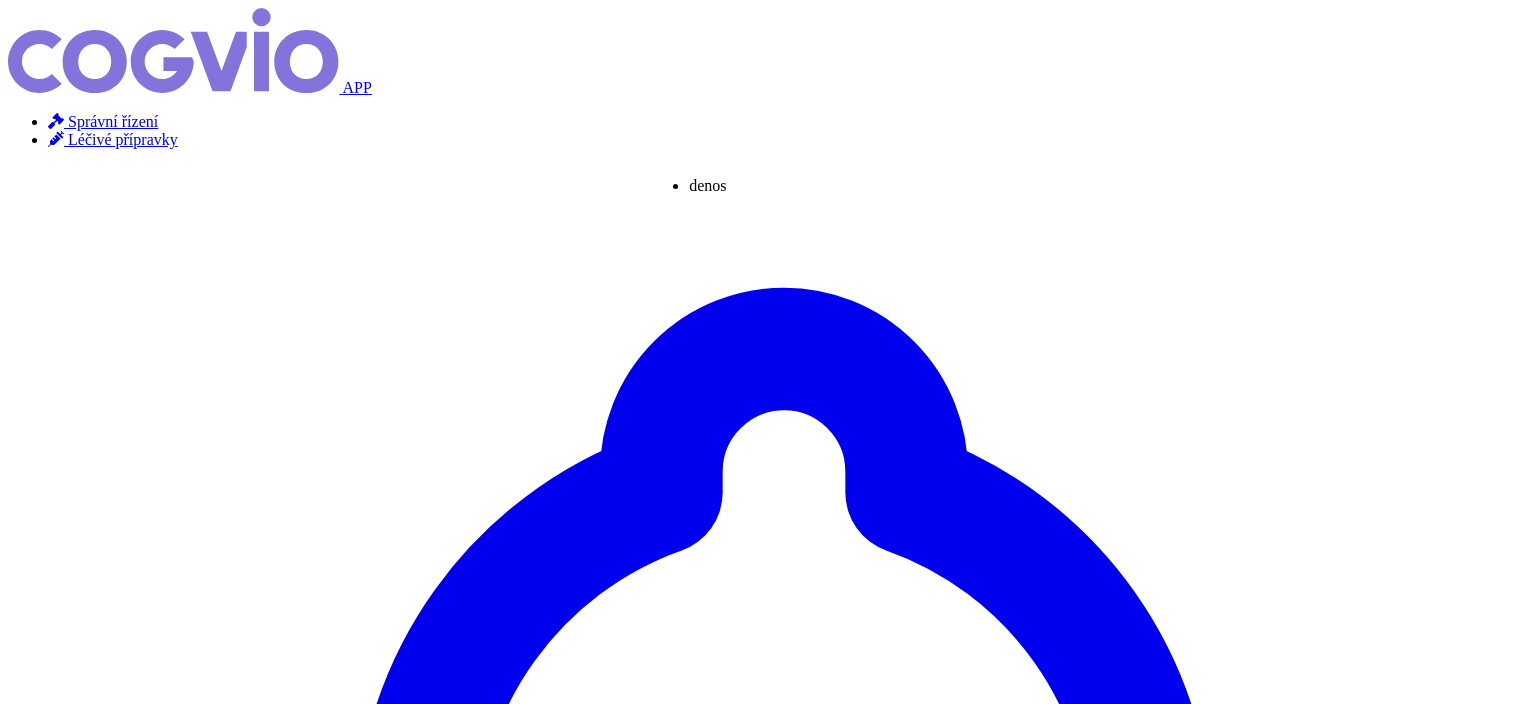 type on "denosu" 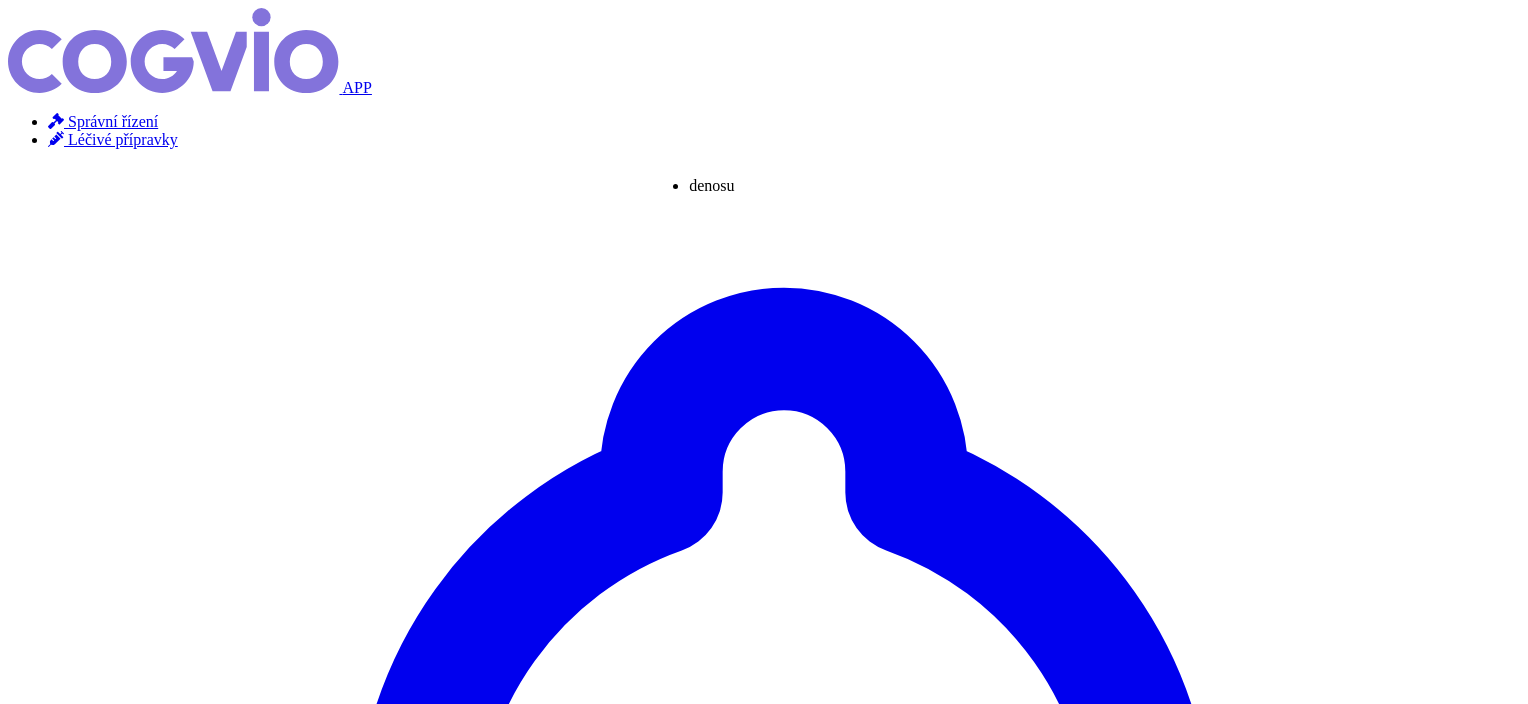 type on "denosuma" 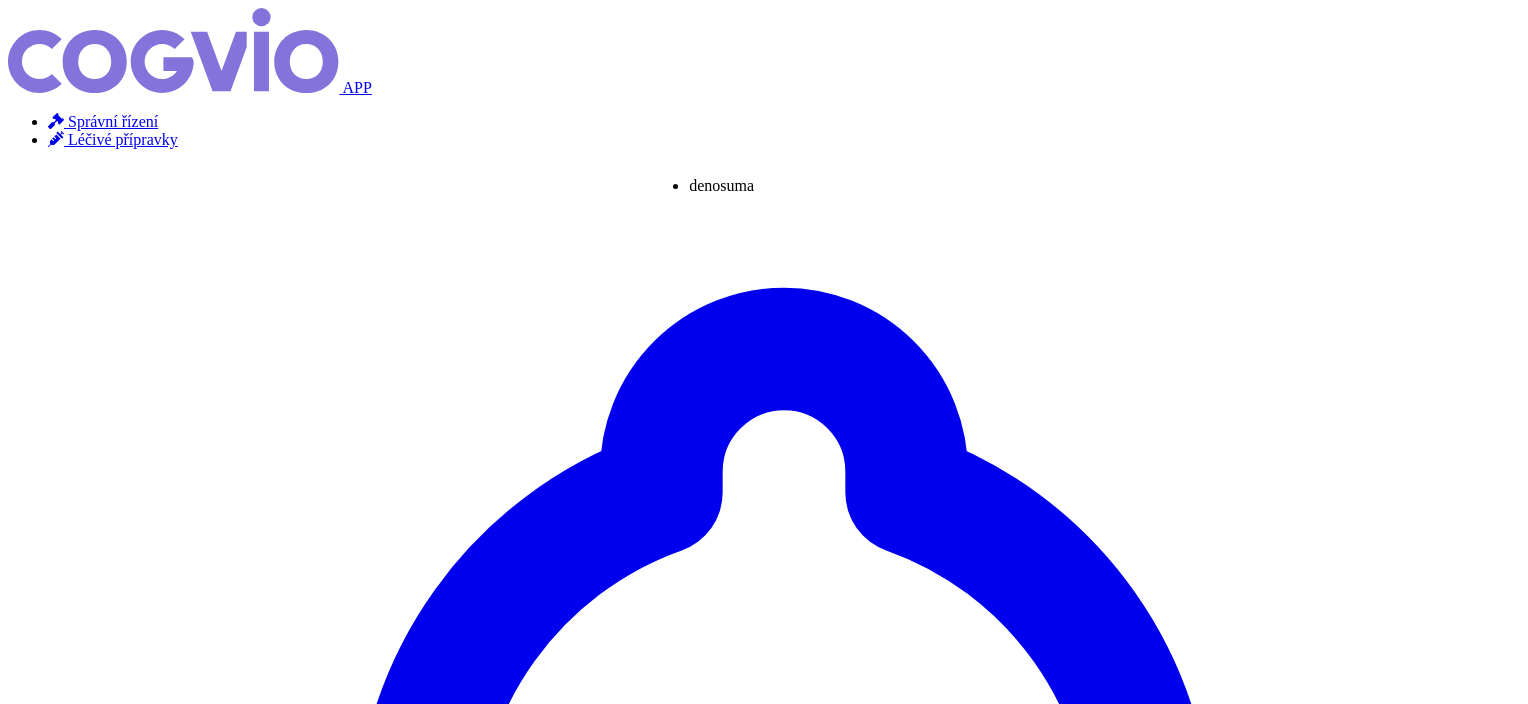 type on "denosumab" 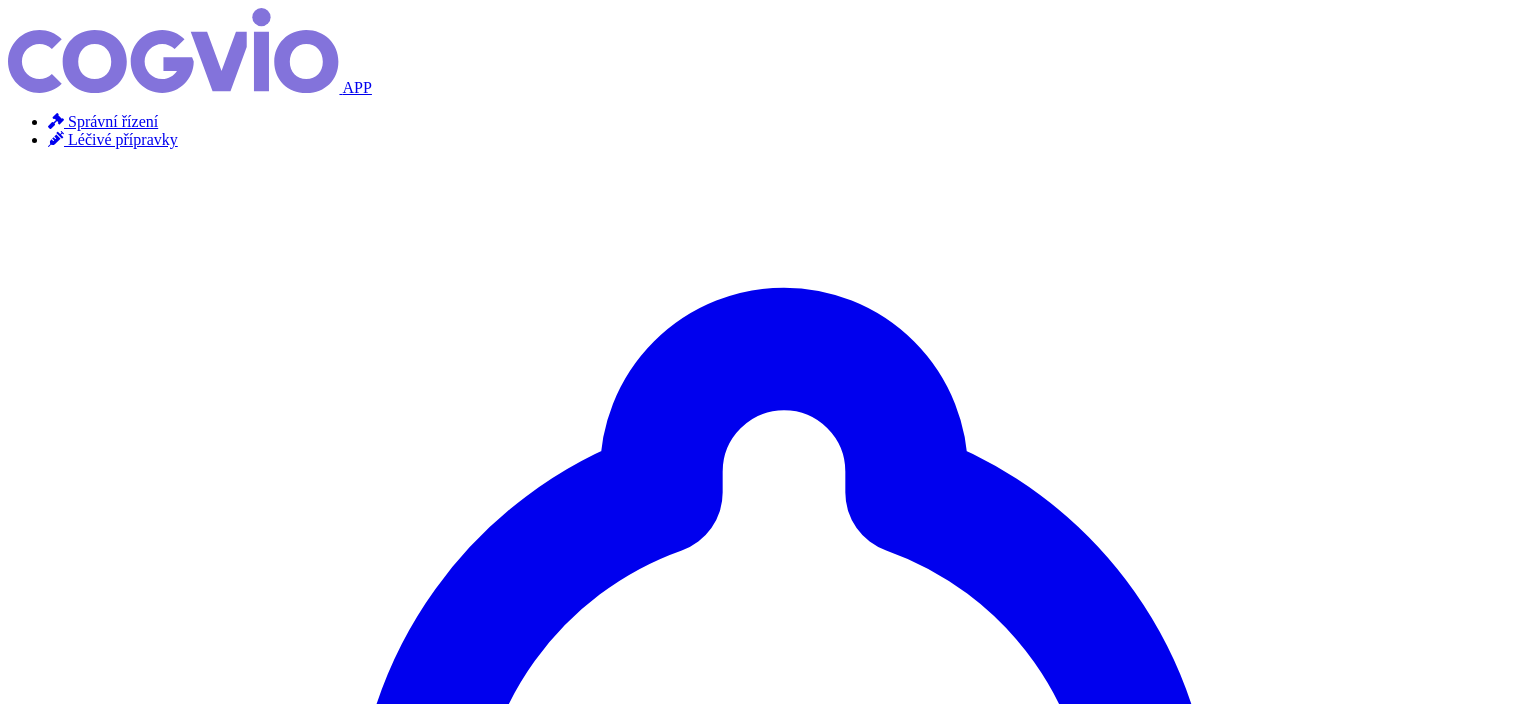 click on "Hledat" at bounding box center [35, 5129] 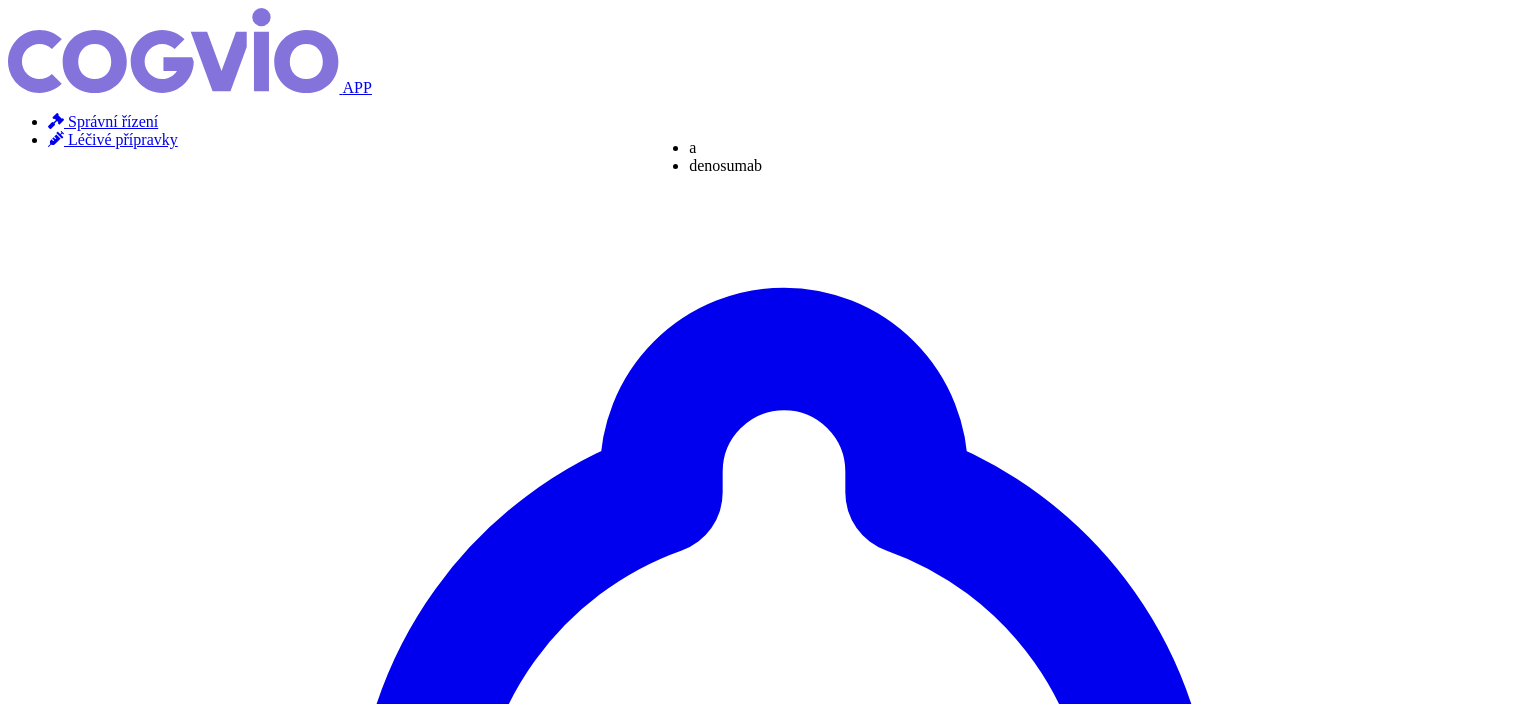 type on "ap" 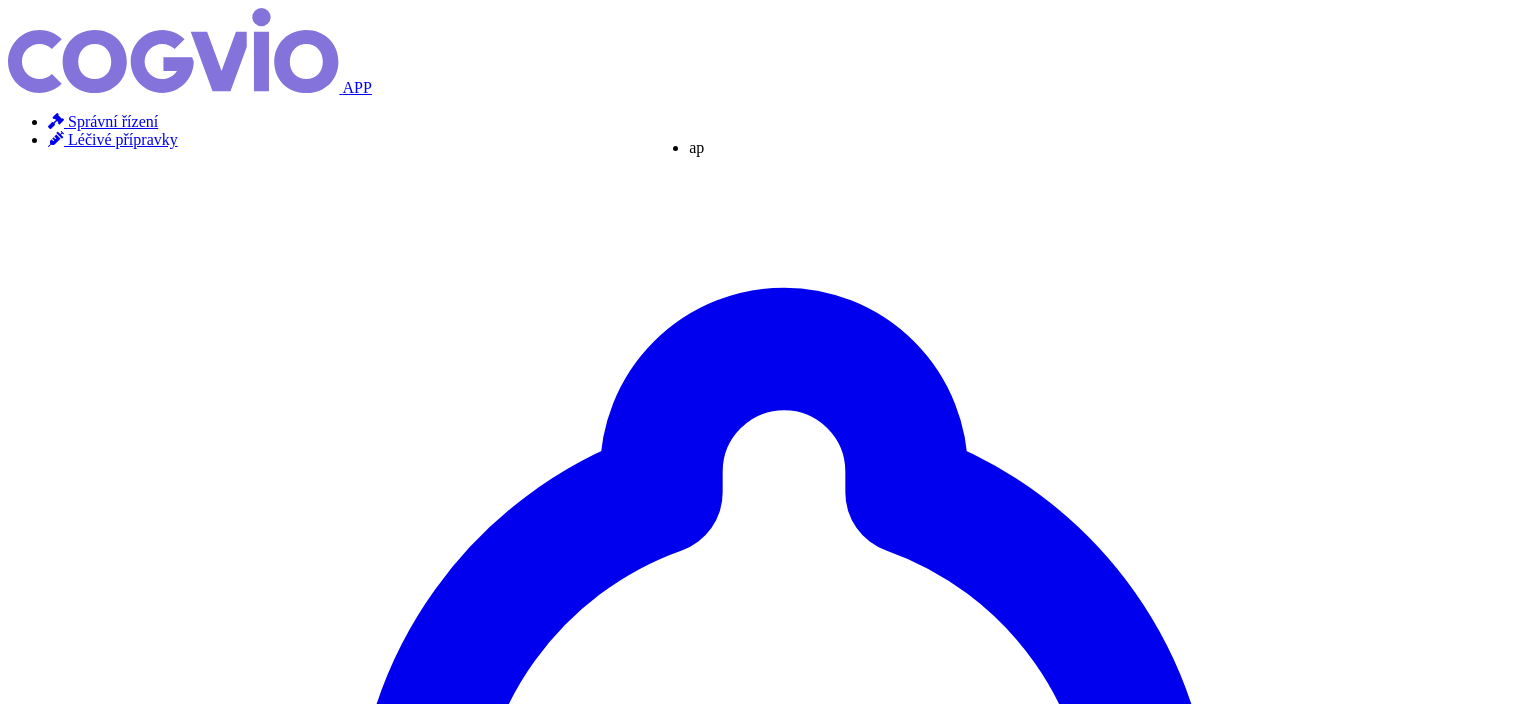 type on "api" 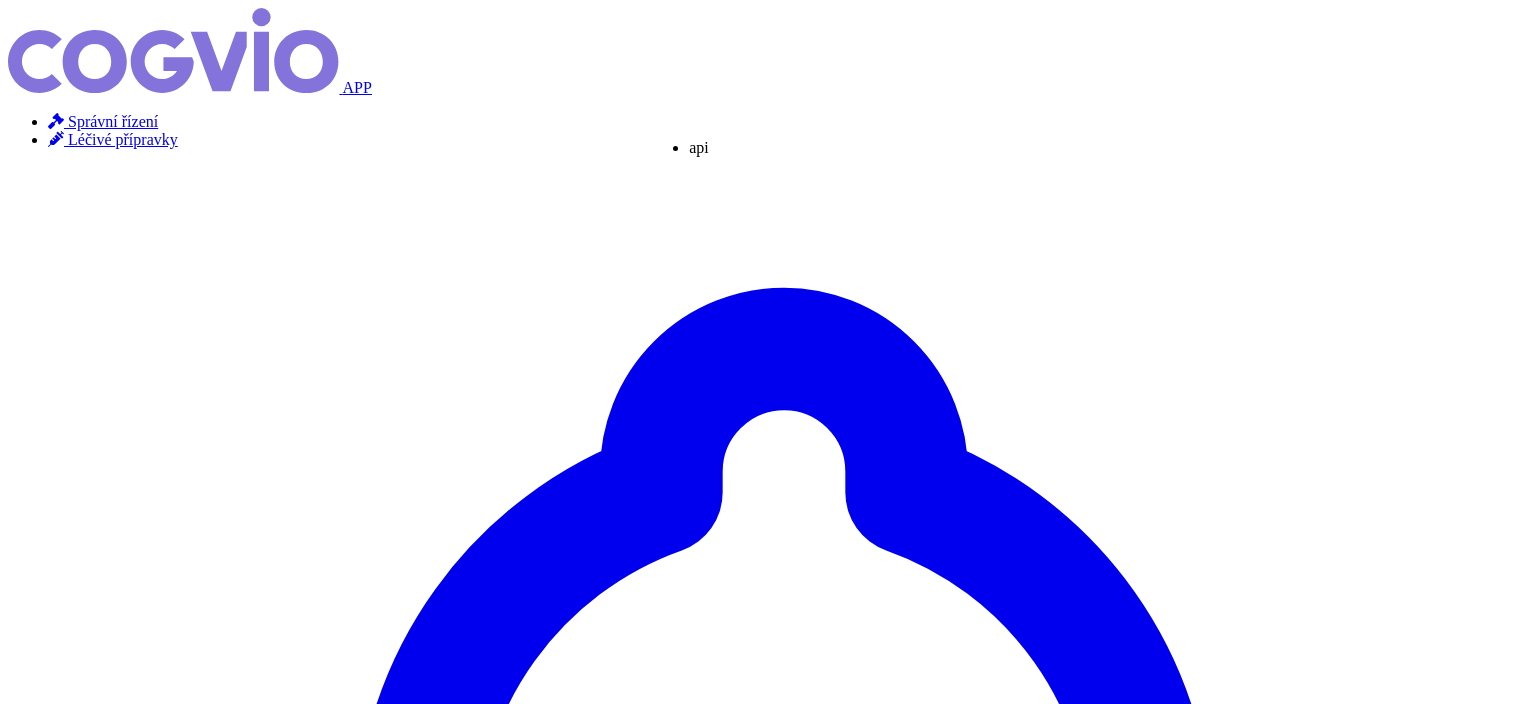 type on "apix" 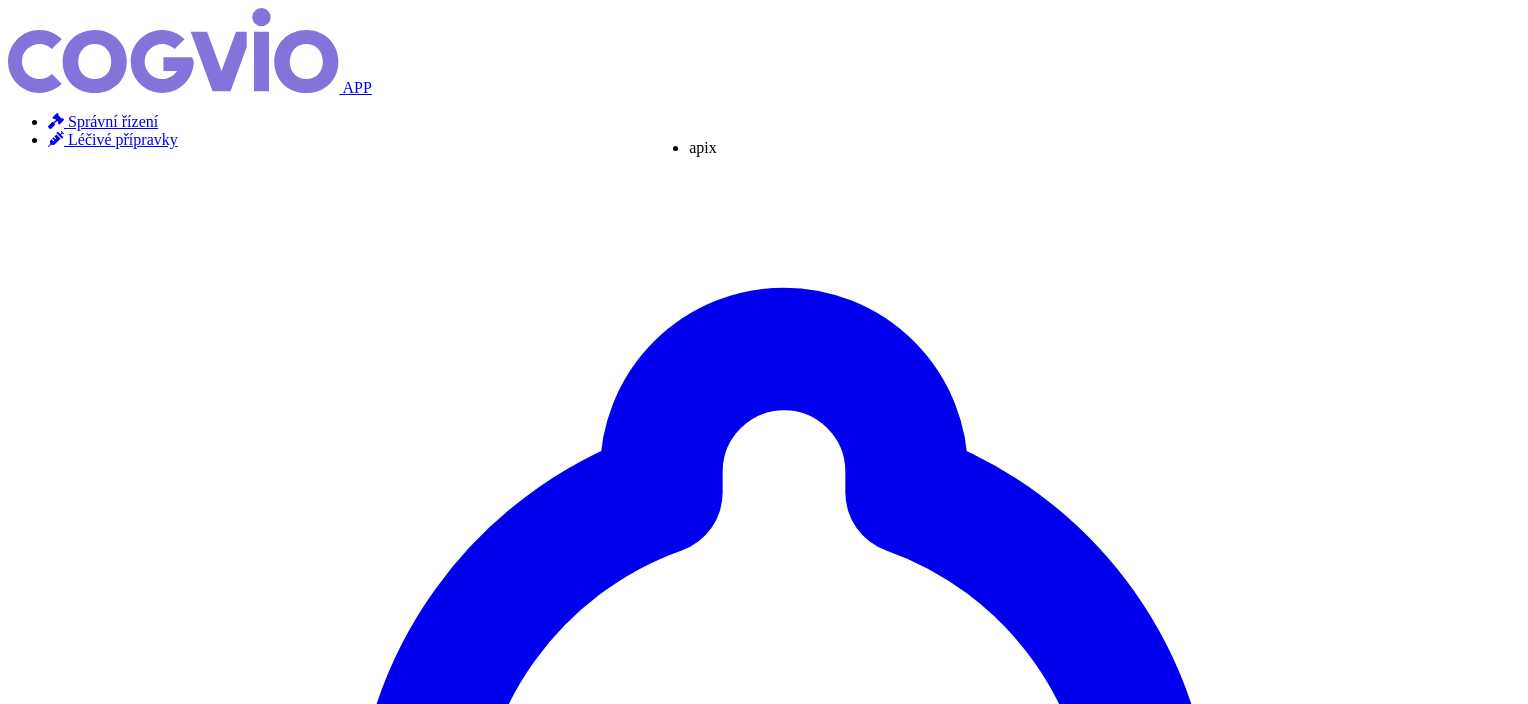 type on "apixab" 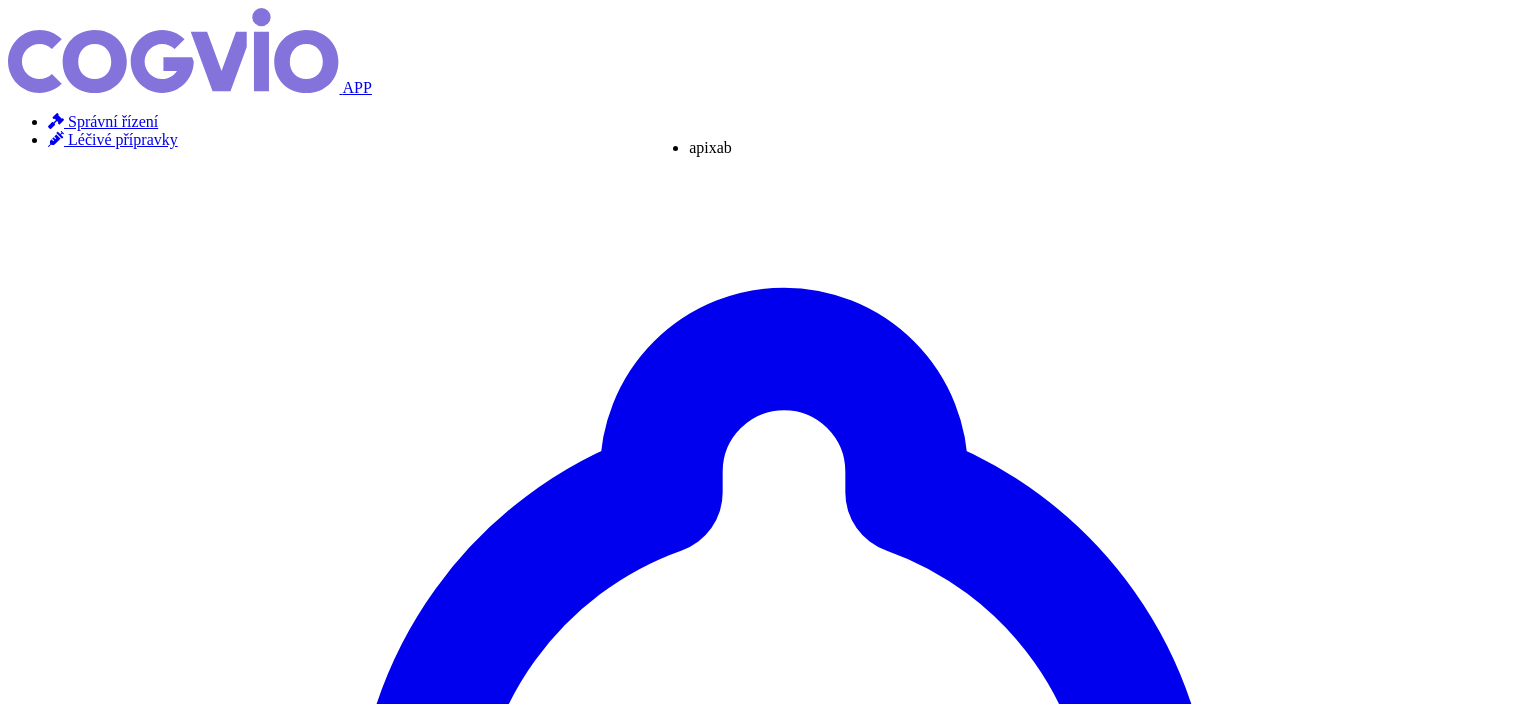 type on "apixaban" 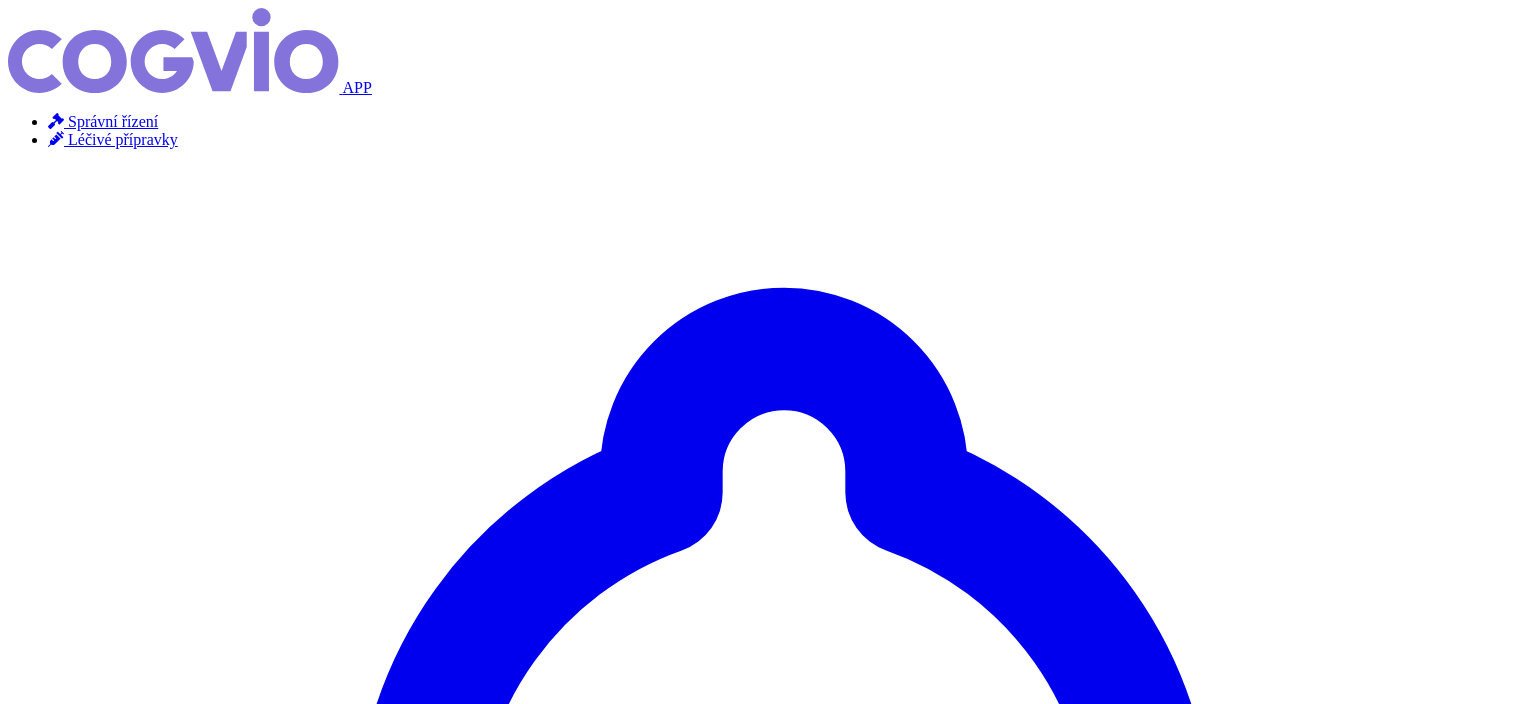 click on "Hledat" at bounding box center (35, 5199) 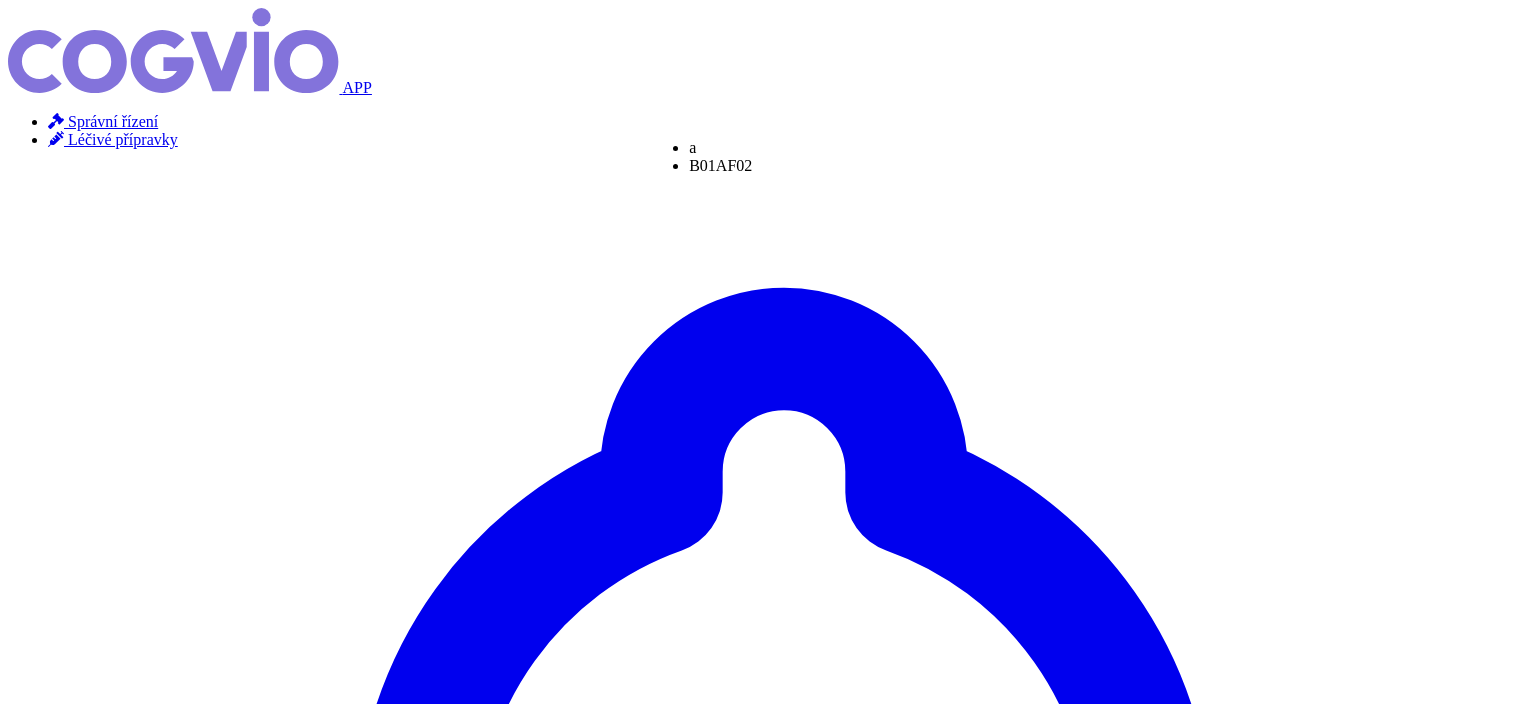 type on "abi" 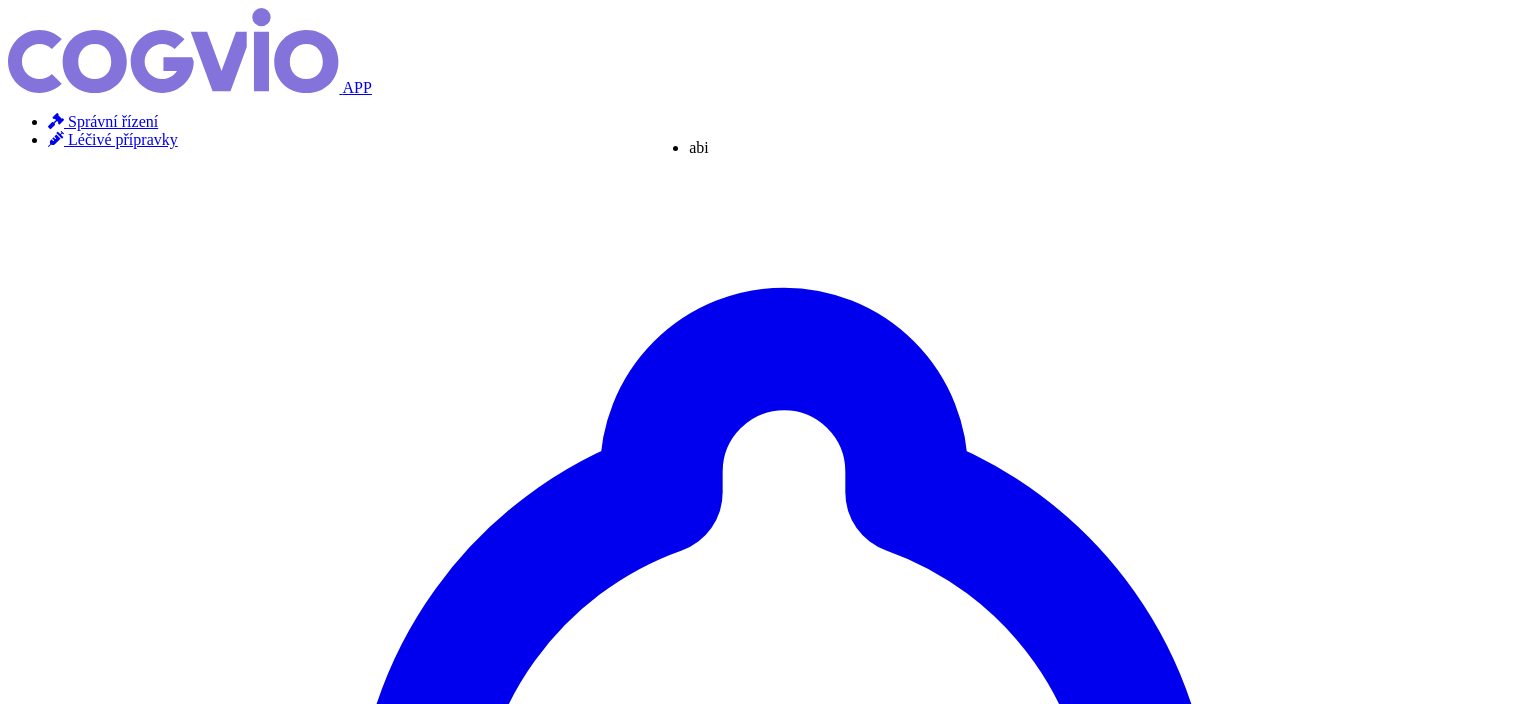 type on "abira" 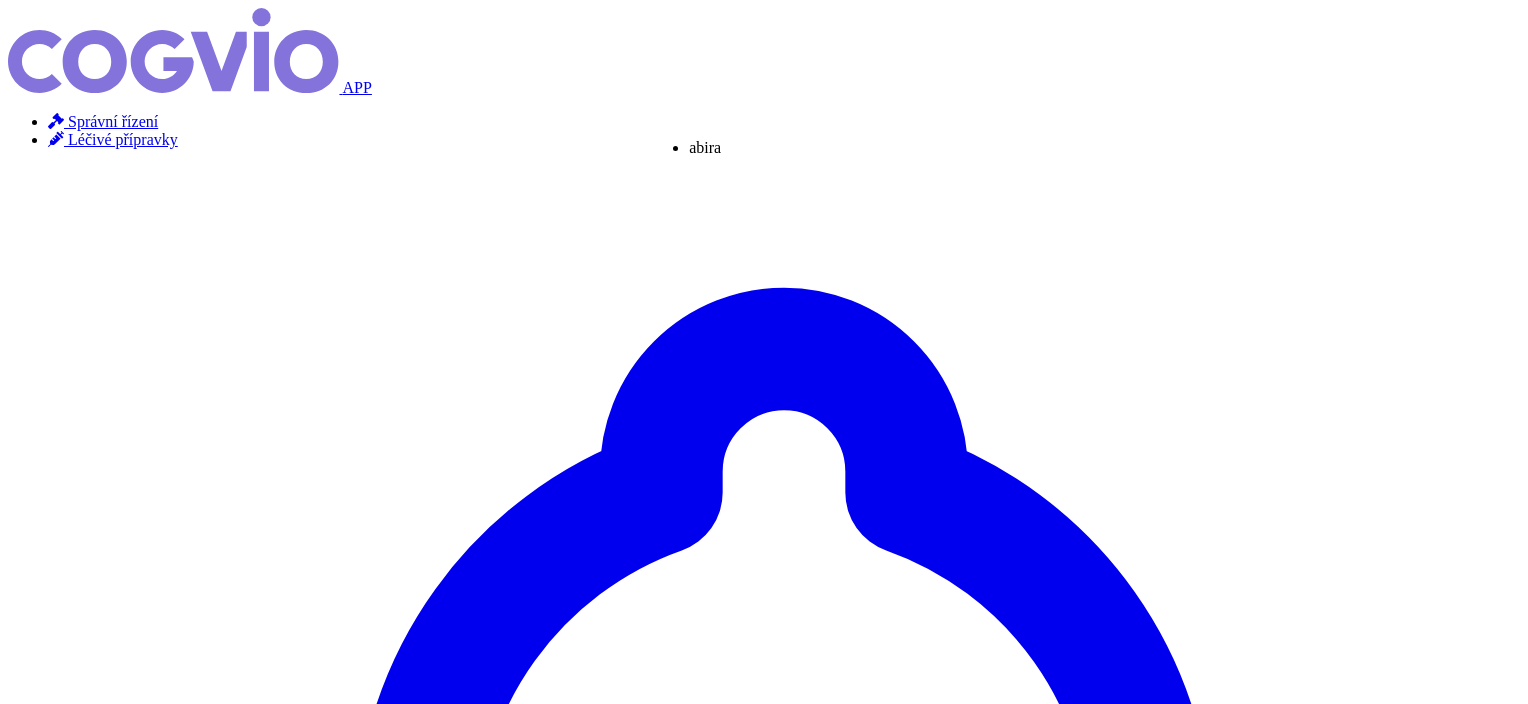 type on "abirat" 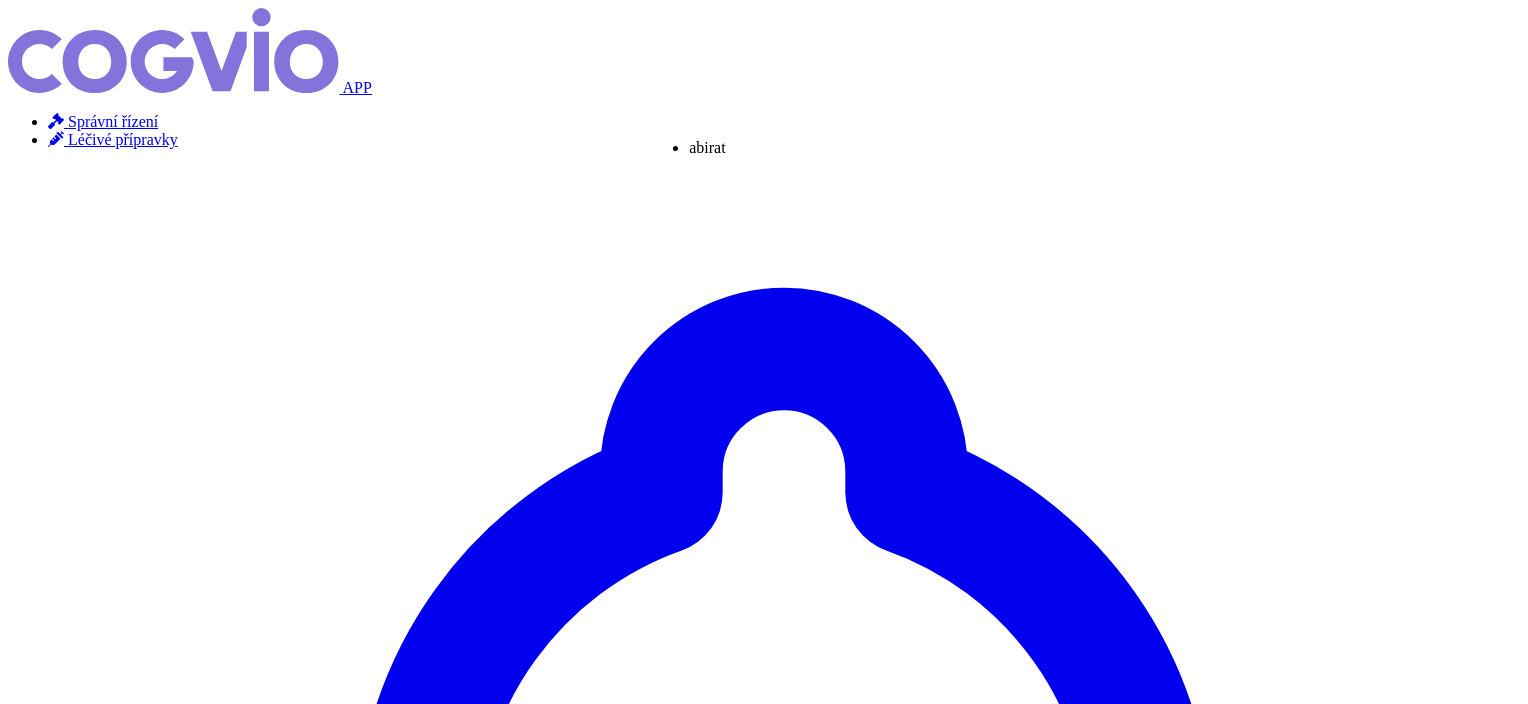 type on "abirater" 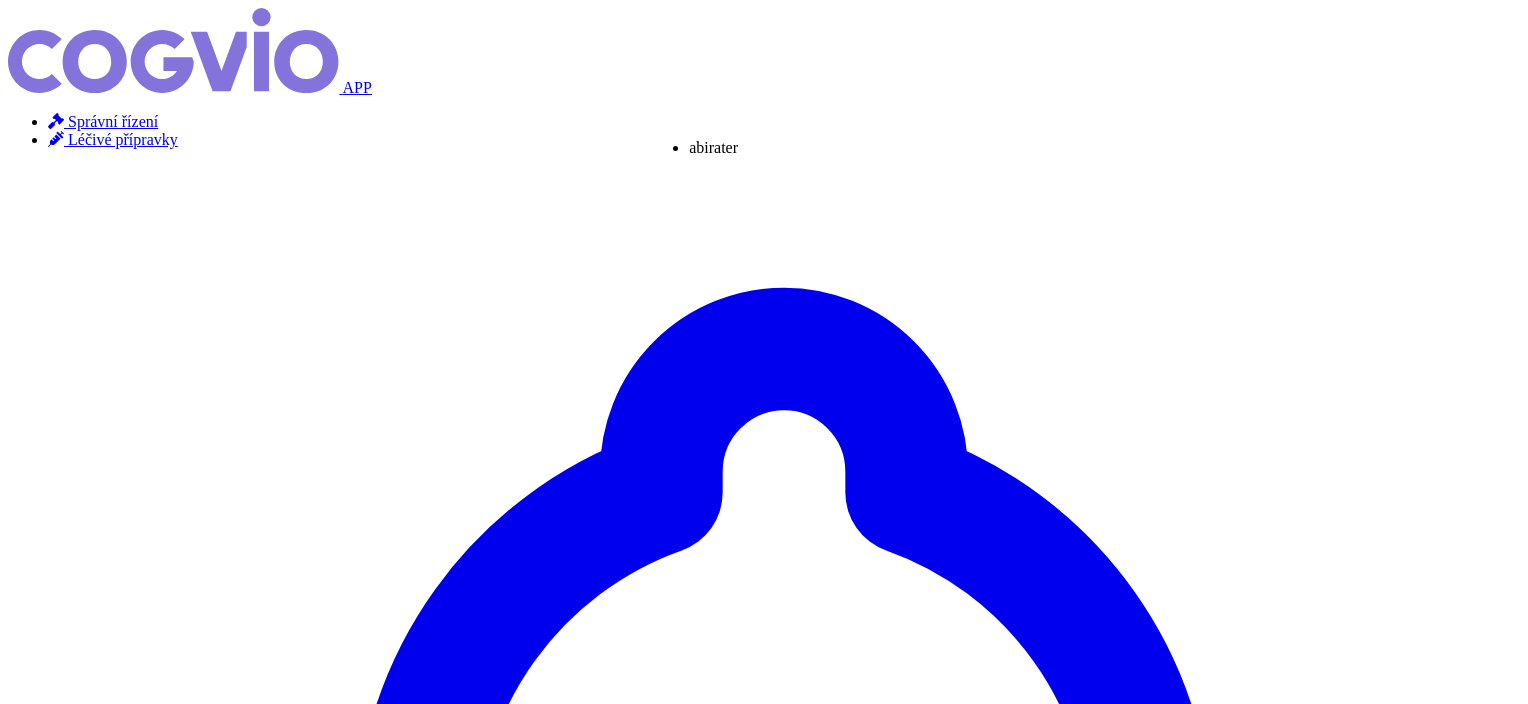 type on "abiratere" 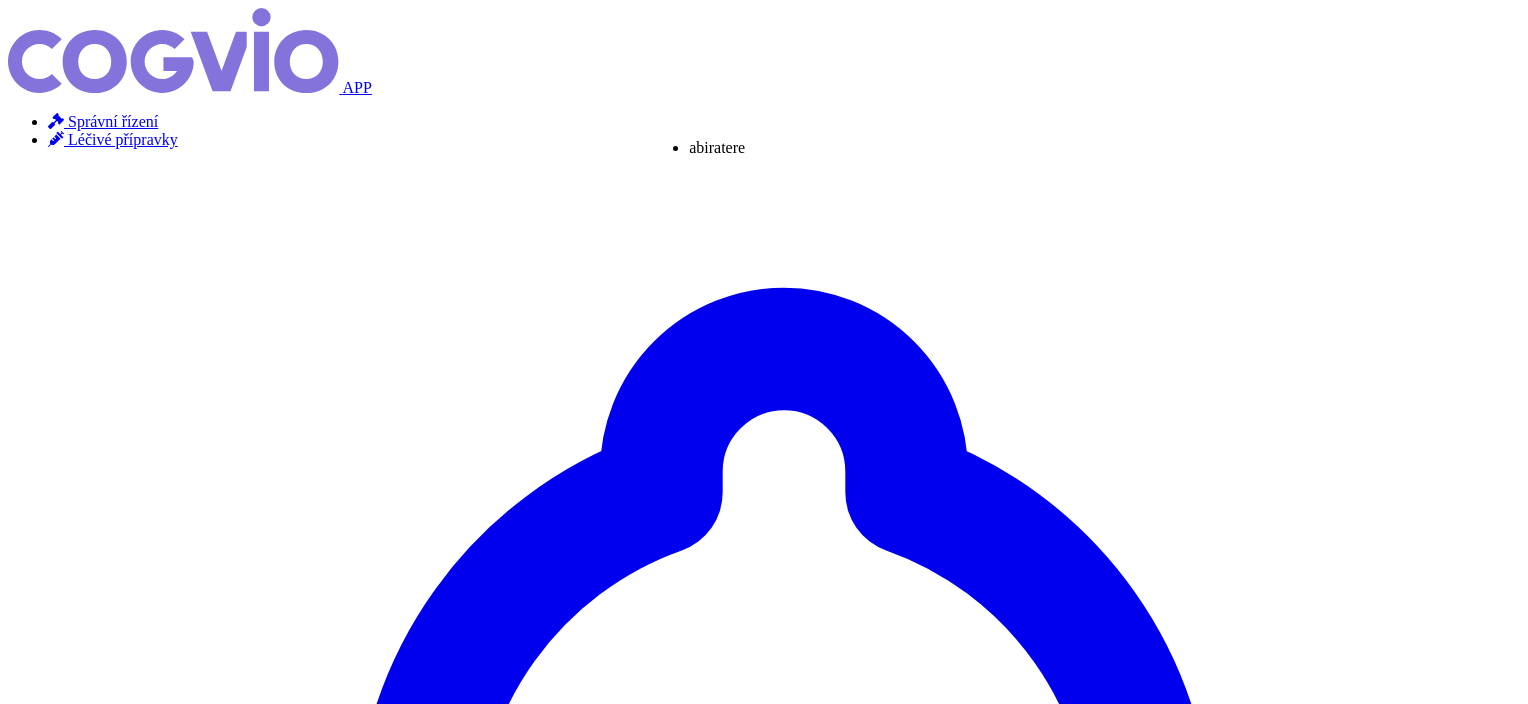 type on "abirater" 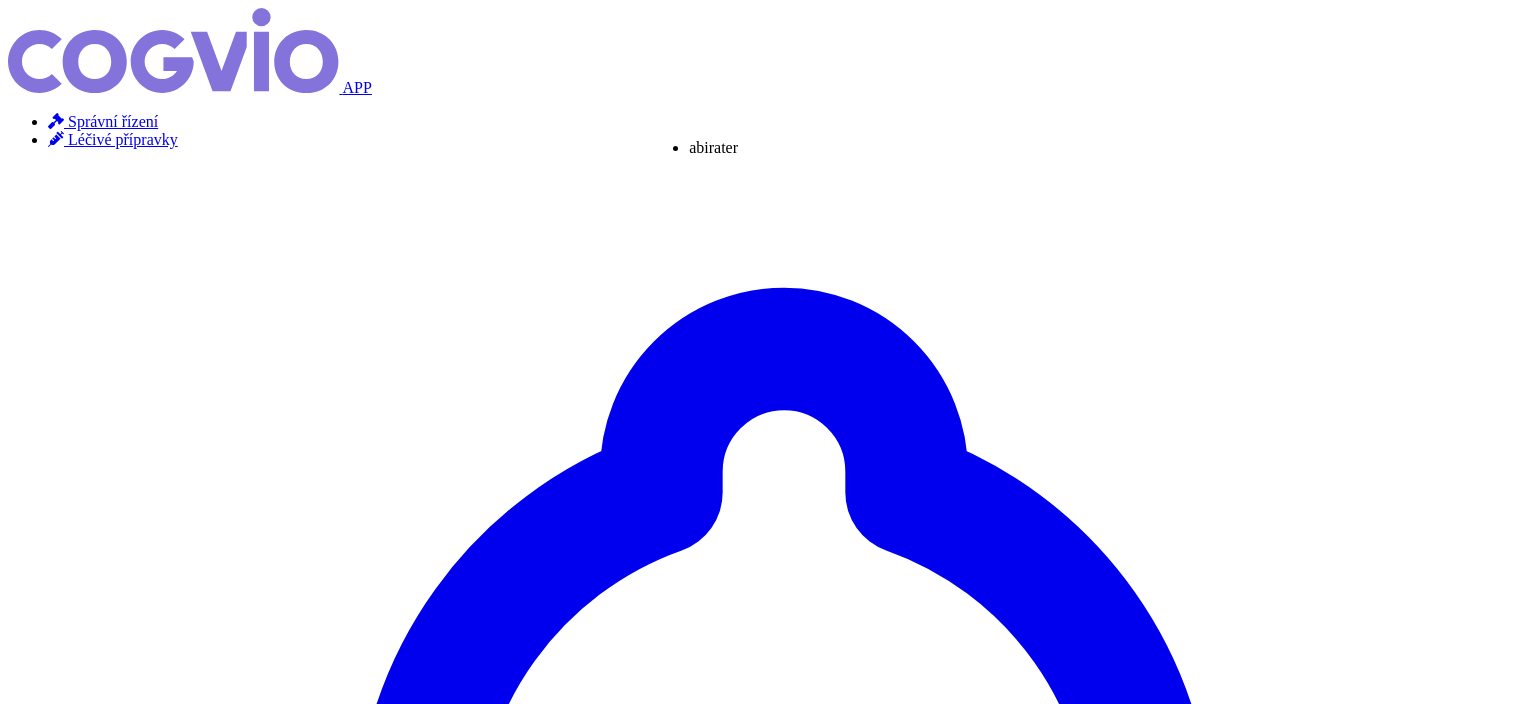 type on "abirateron" 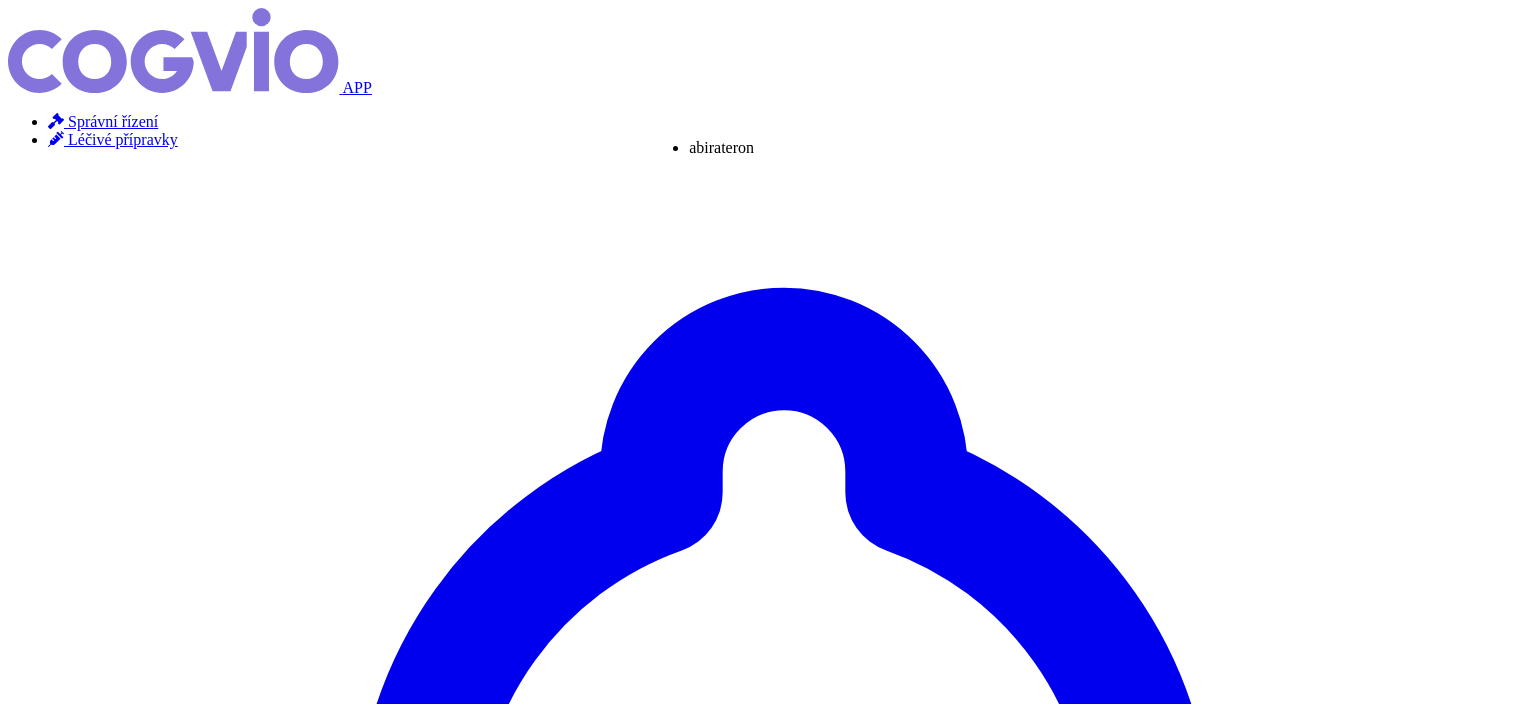 type on "abirateron" 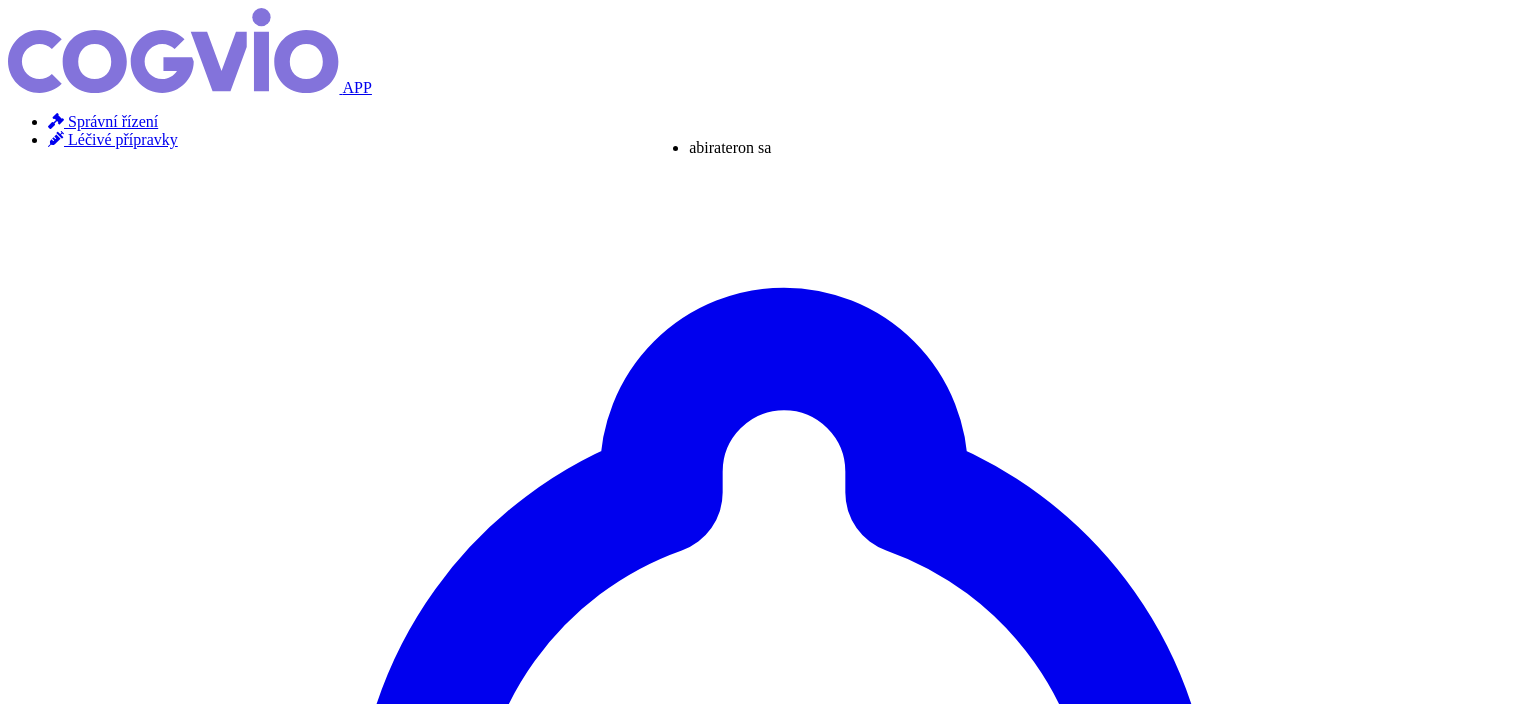 type on "abirateron san" 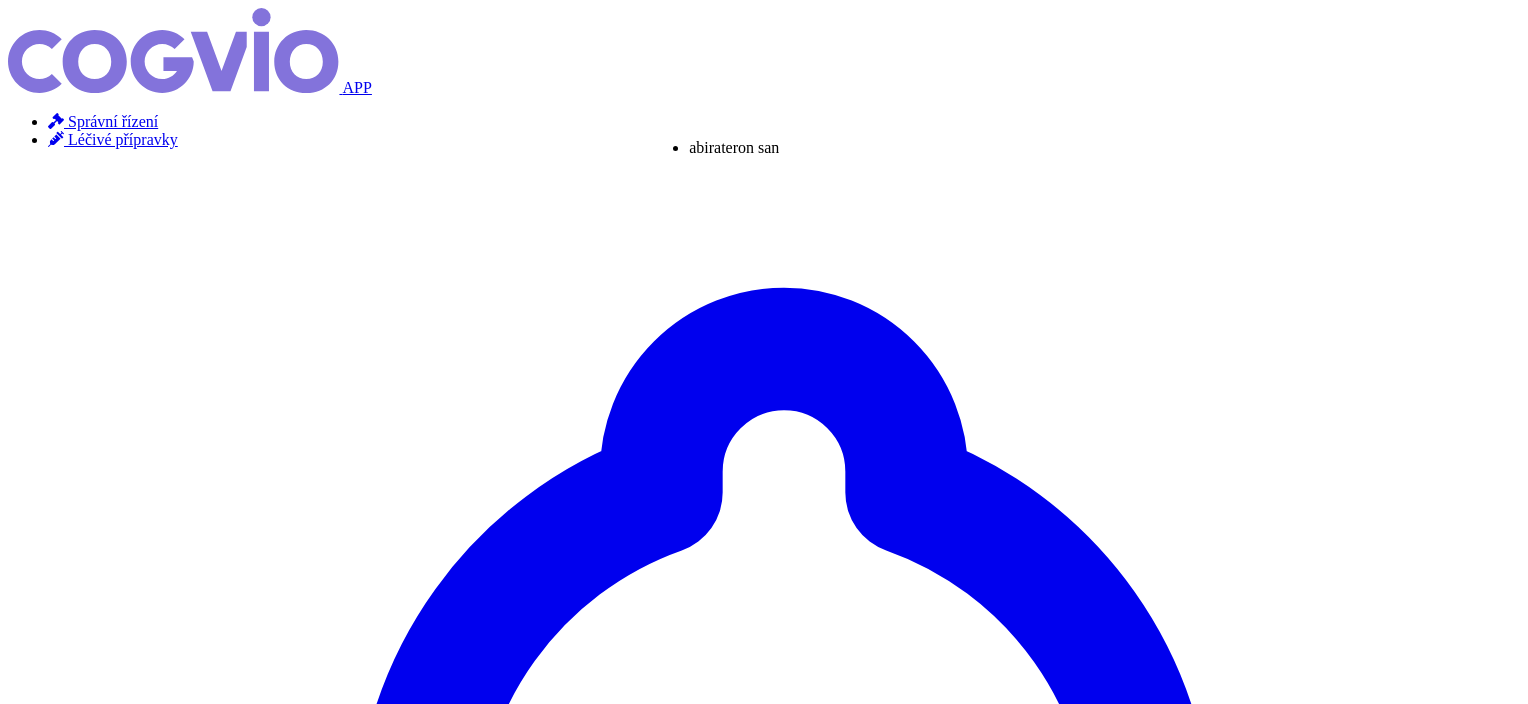type on "abirateron sando" 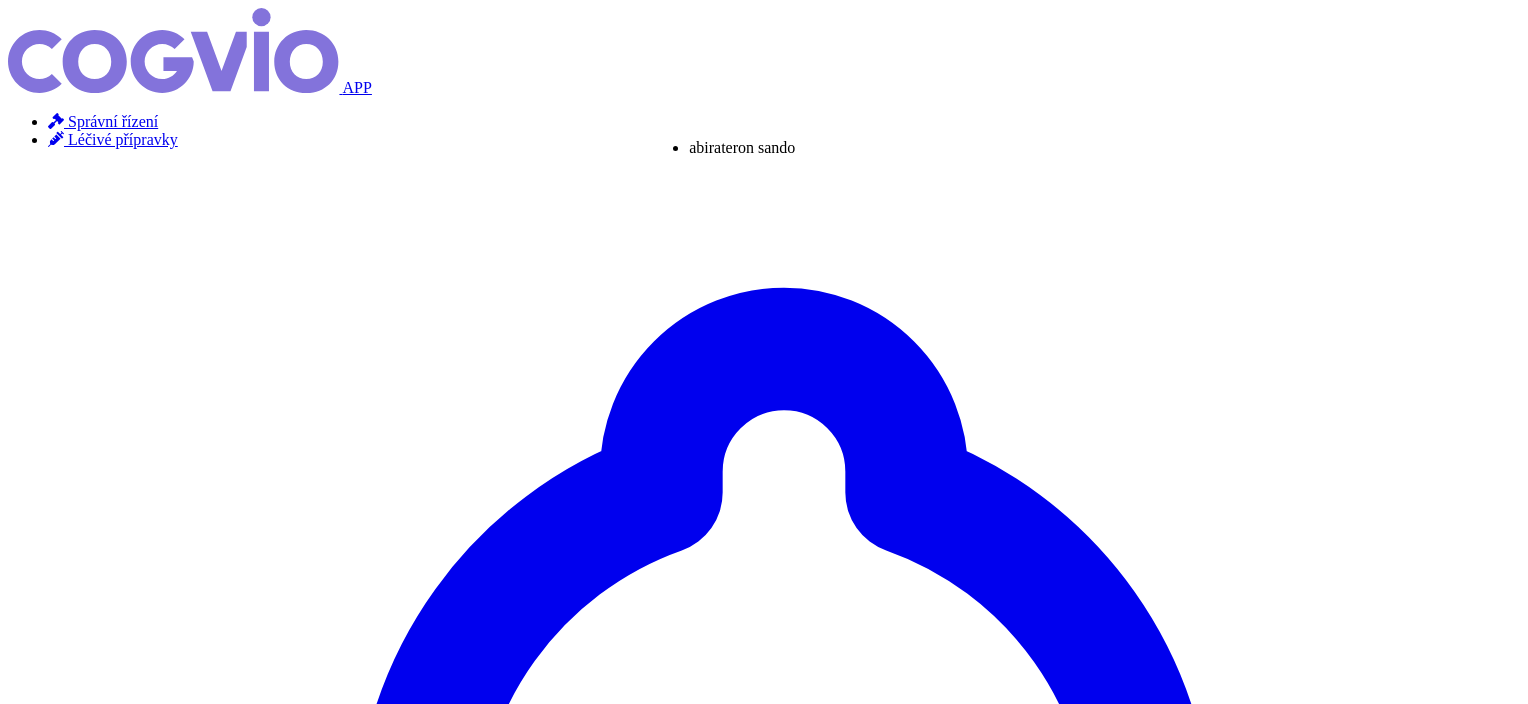 type on "abirateron sandoz" 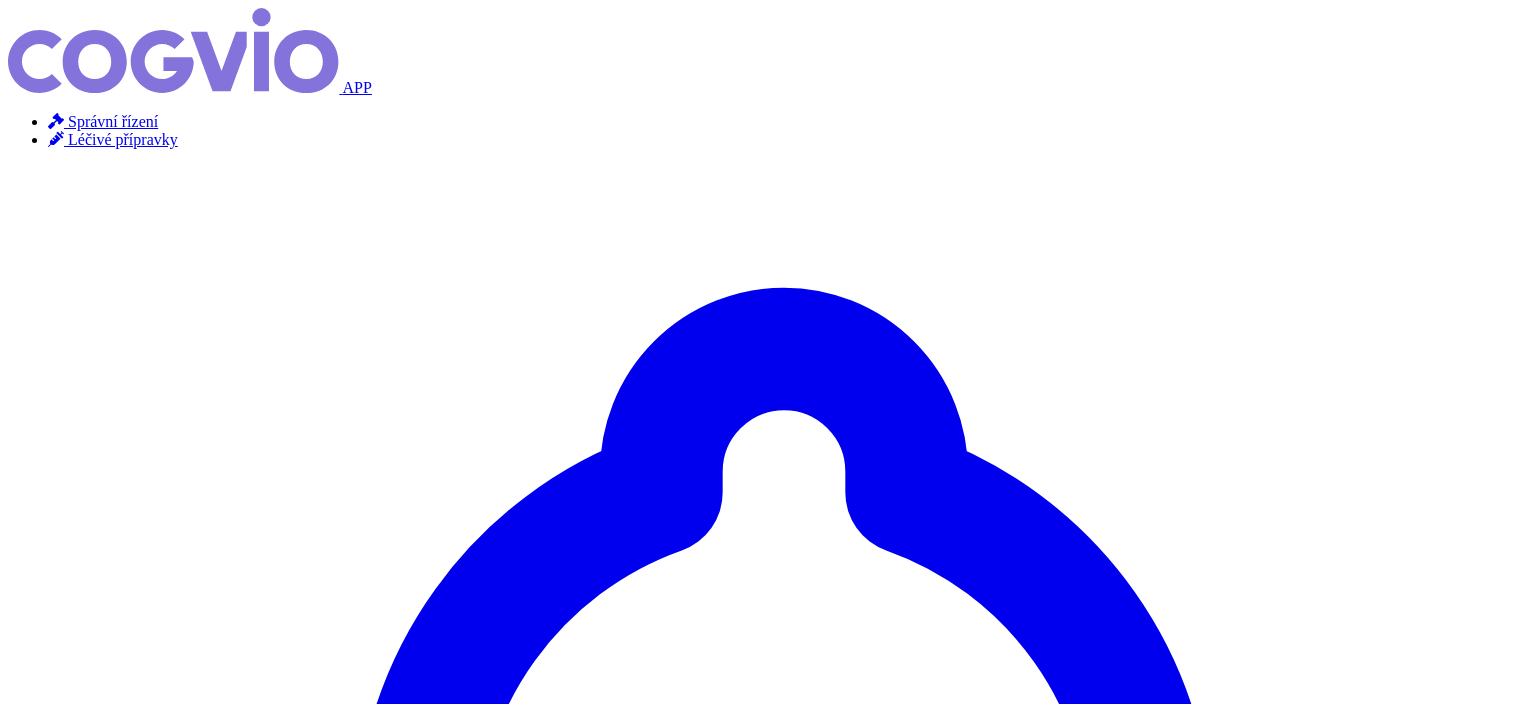 click on "Hledat" at bounding box center [35, 5199] 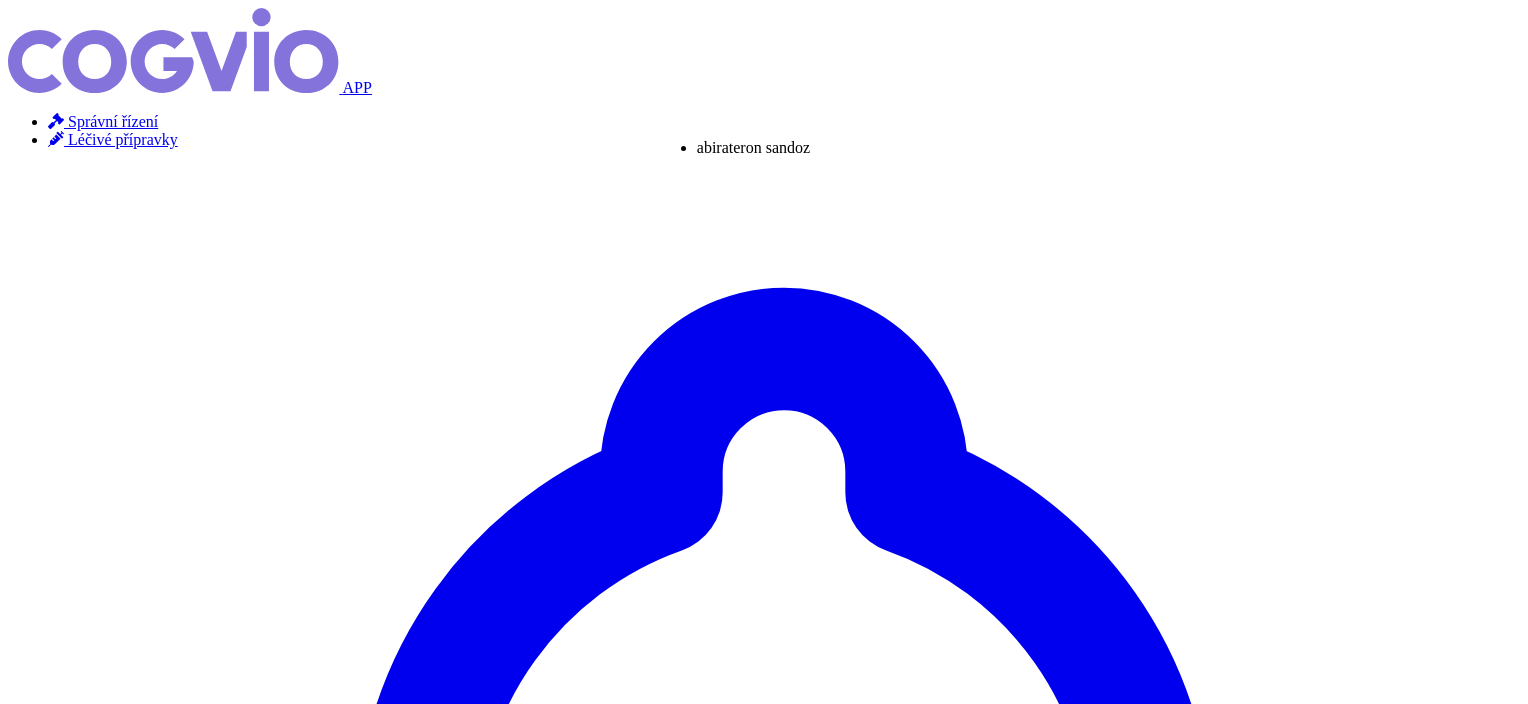 click on "abirateron sandoz" at bounding box center (138, 5075) 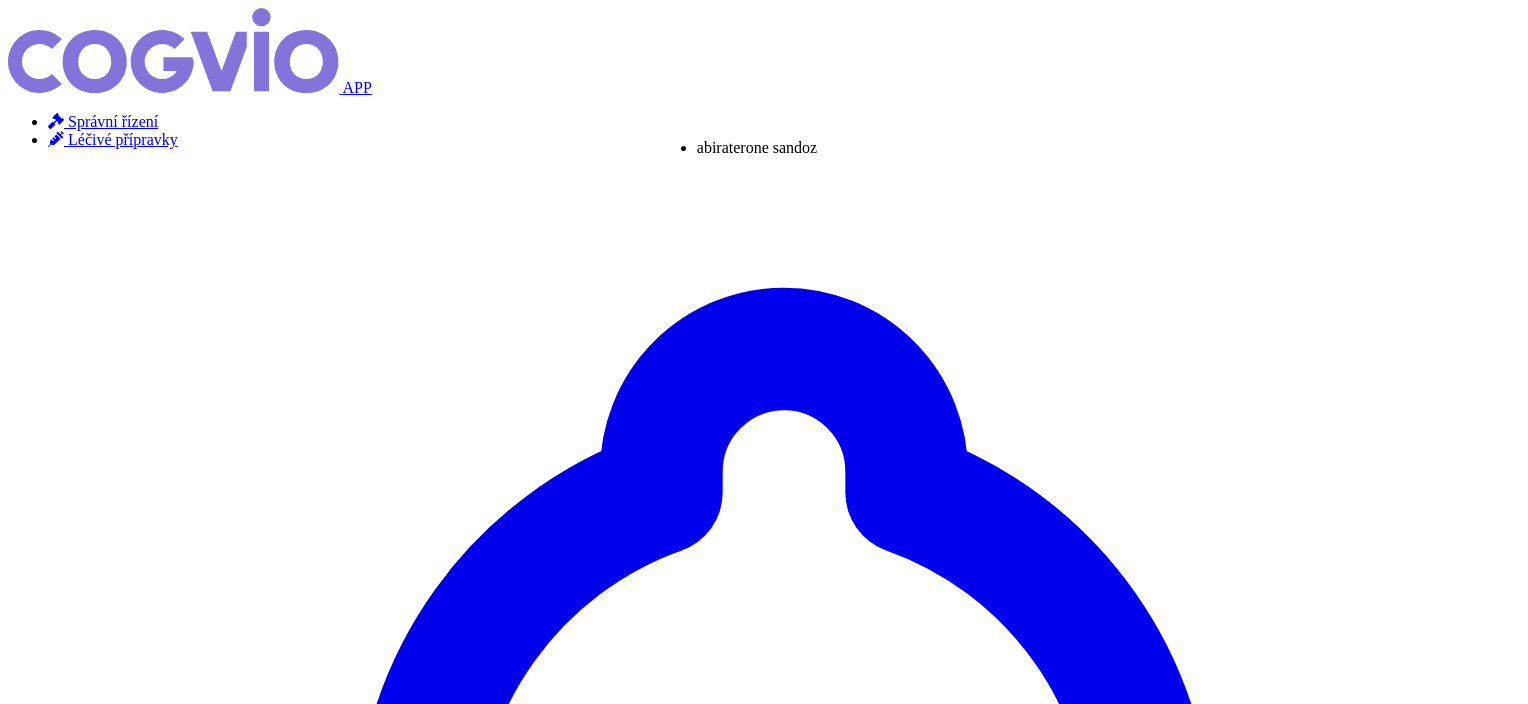 type on "abiraterone sandoz" 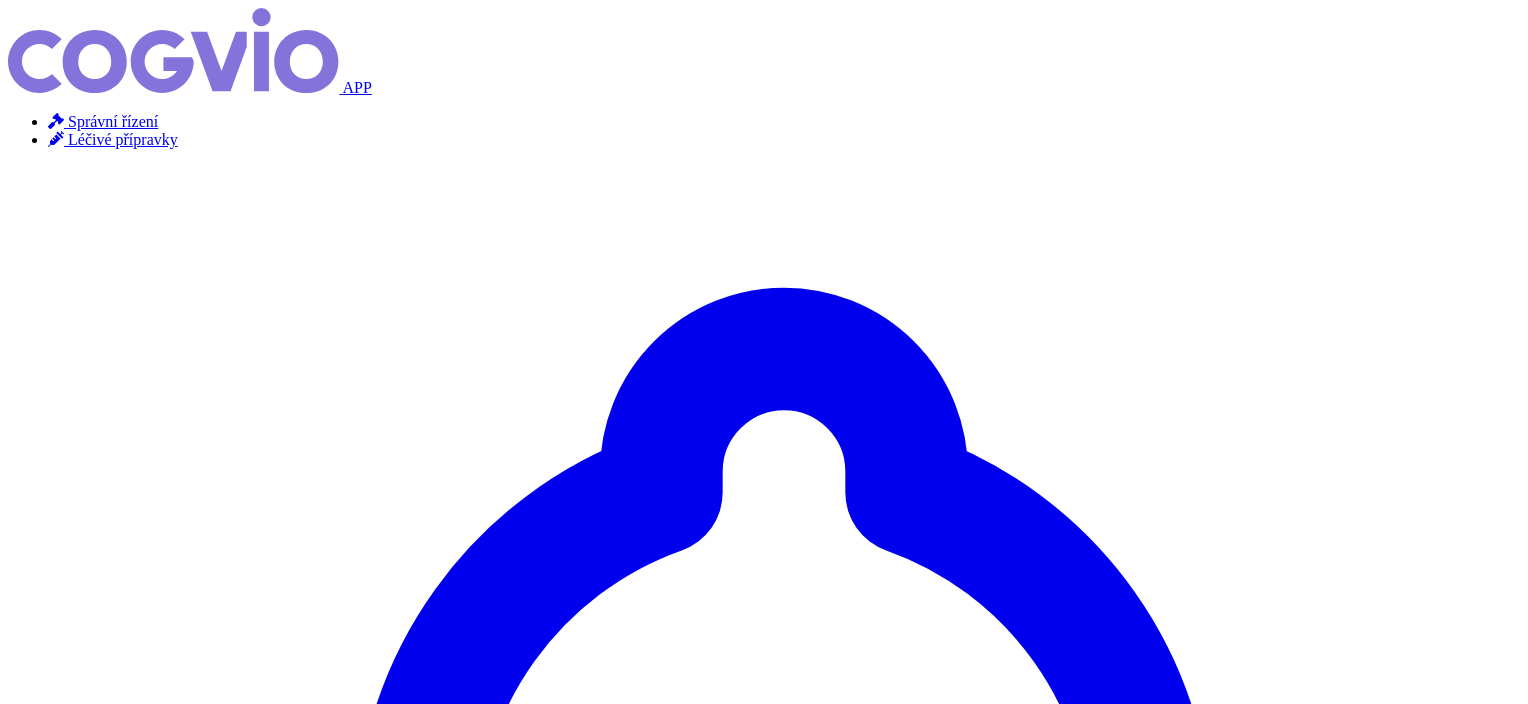 click on "Hledat" at bounding box center (35, 5199) 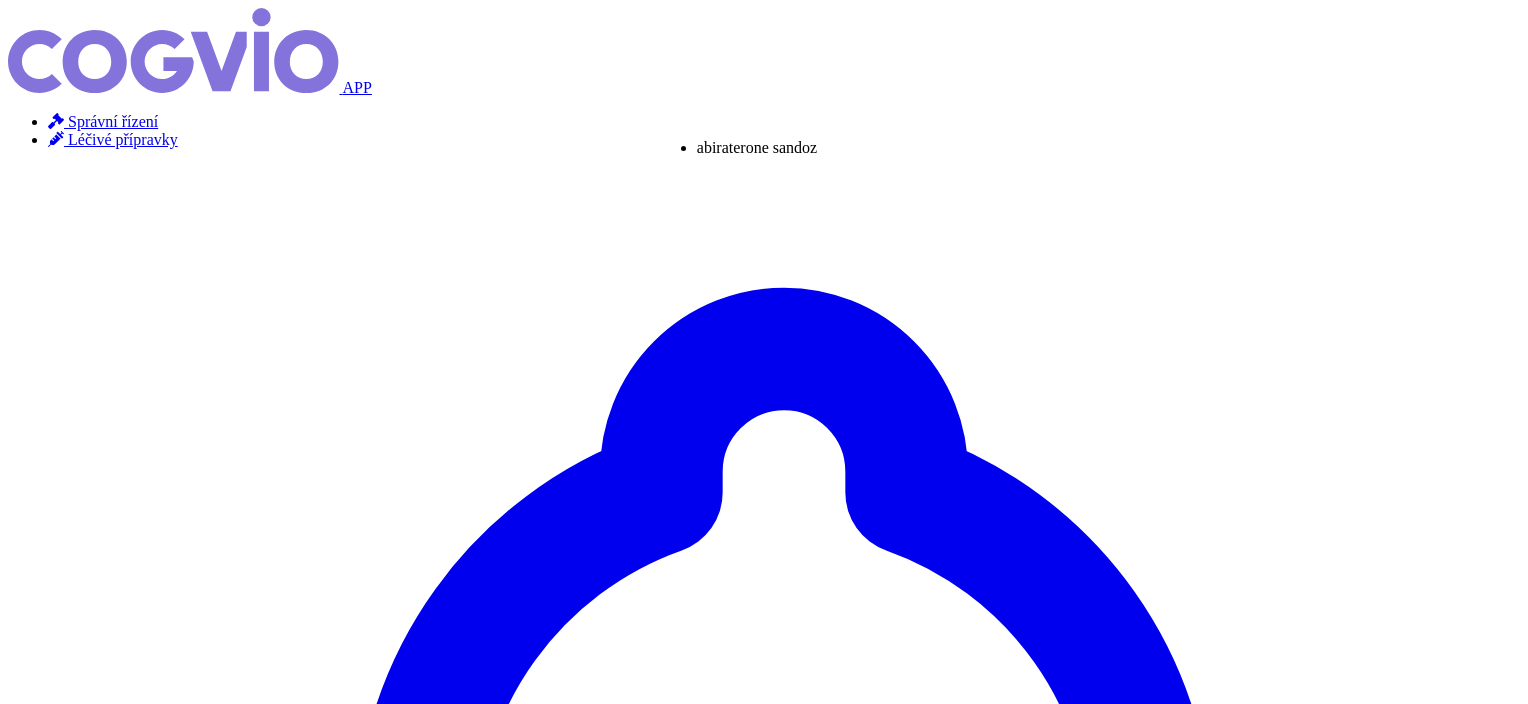 click on "×" at bounding box center [52, 5073] 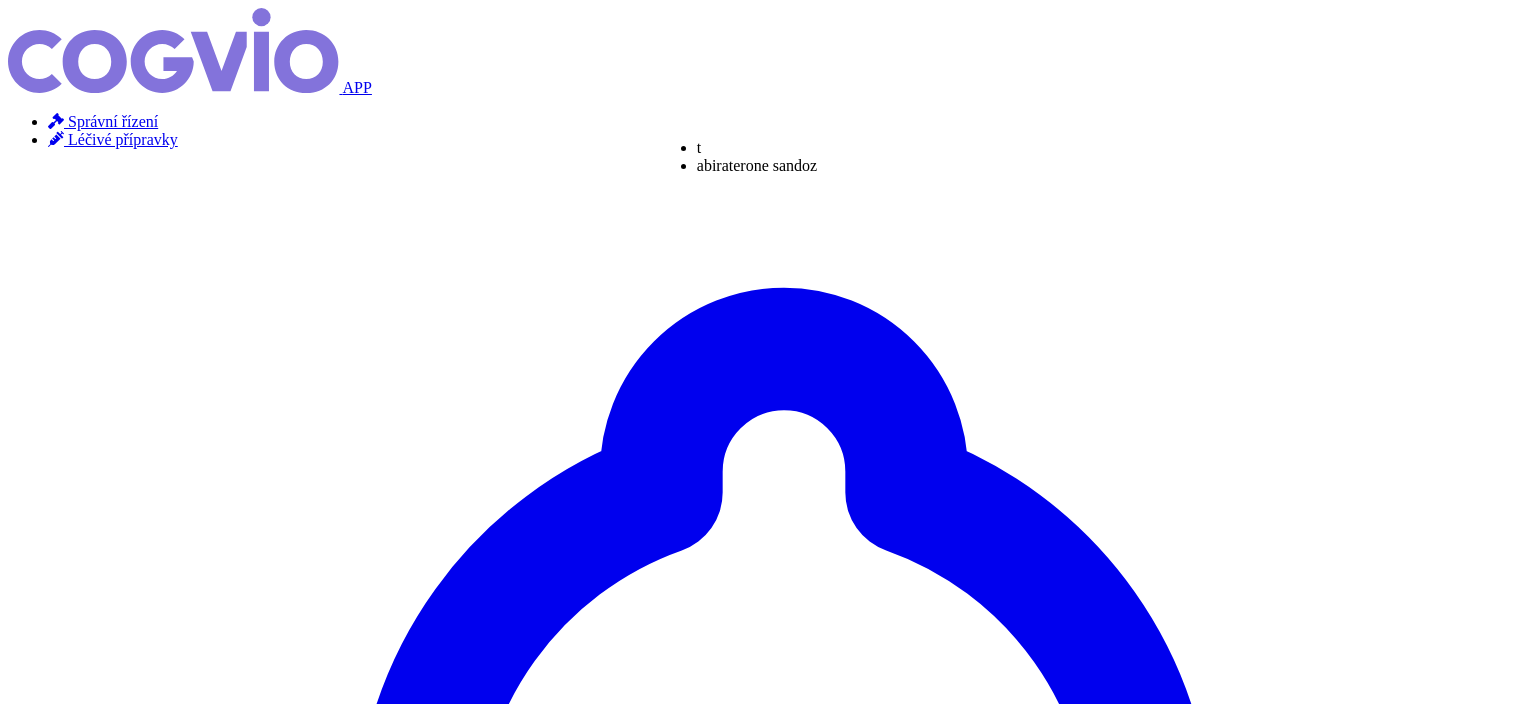 type on "ter" 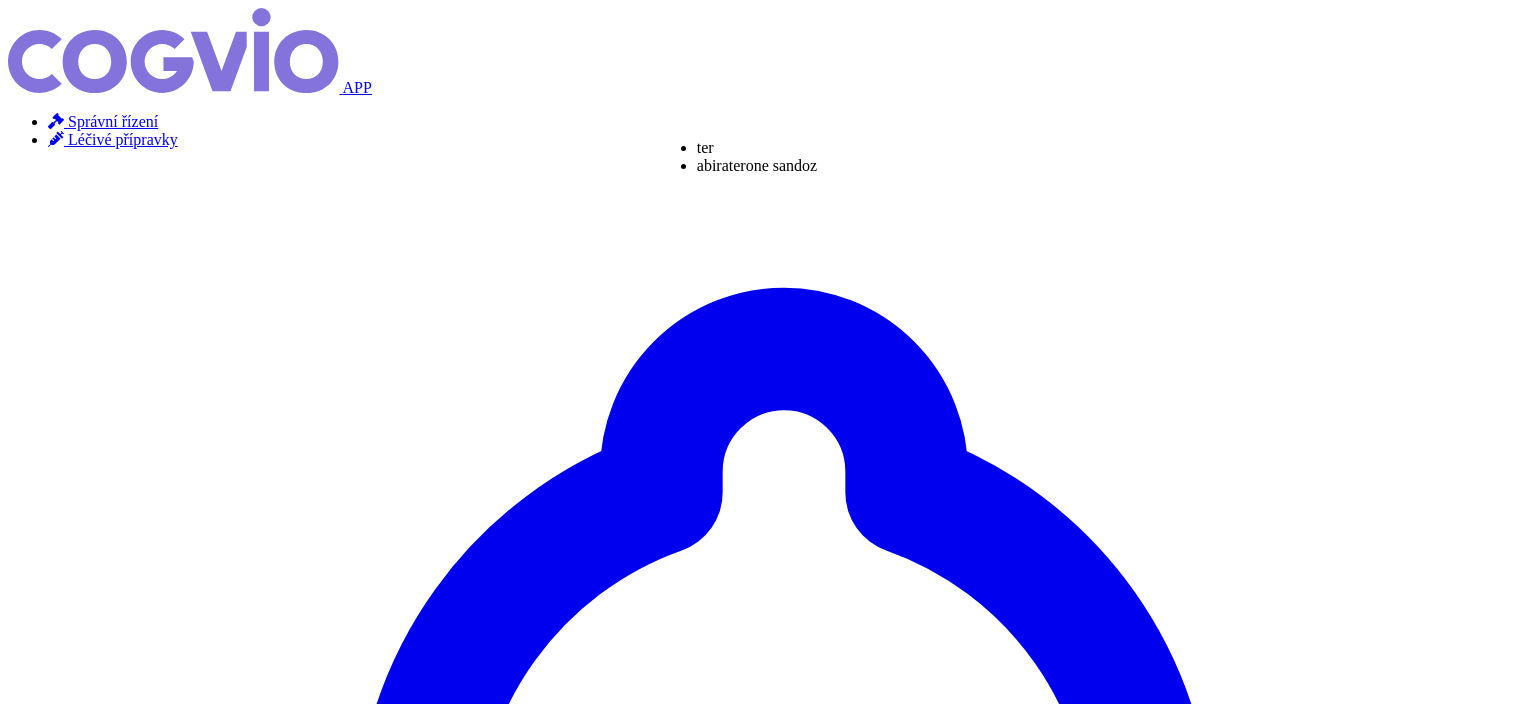 type on "tere" 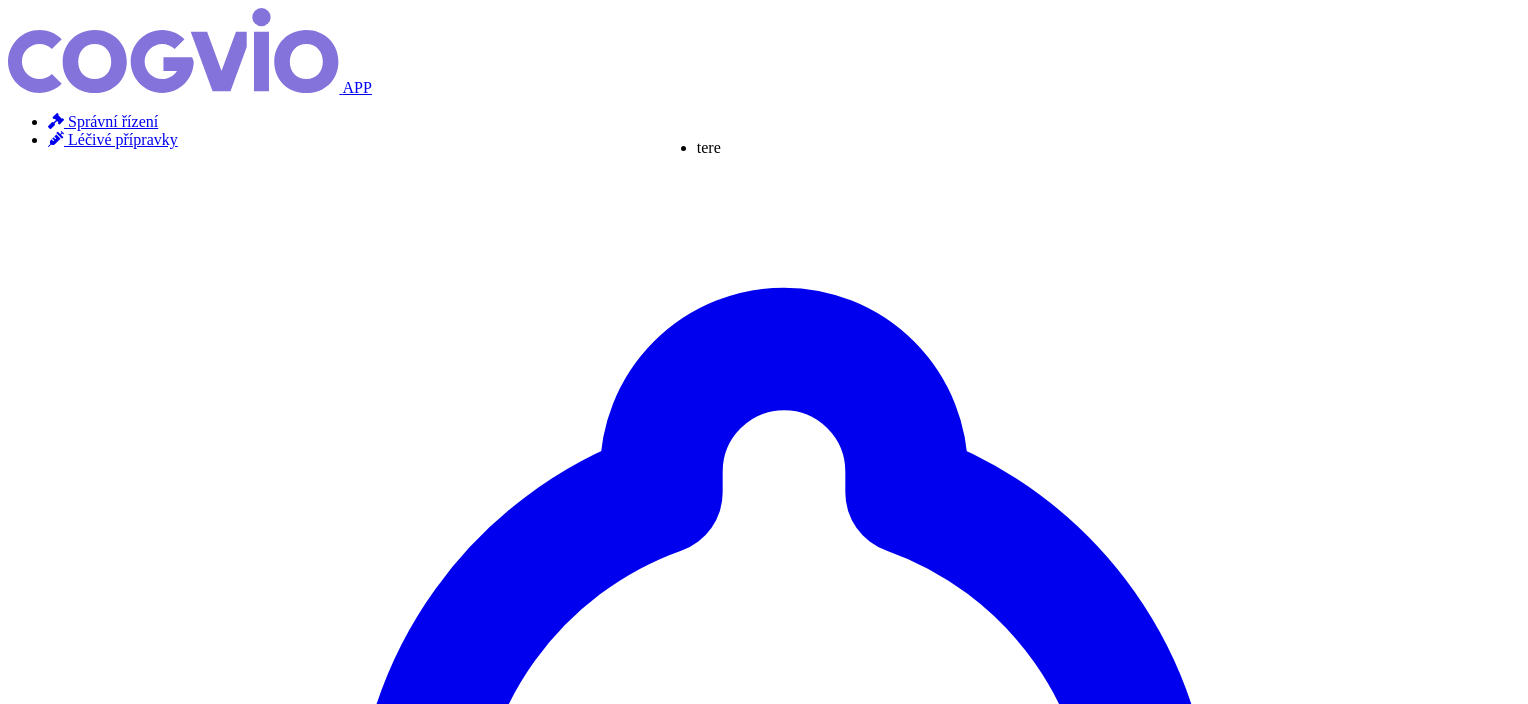 type on "tereb" 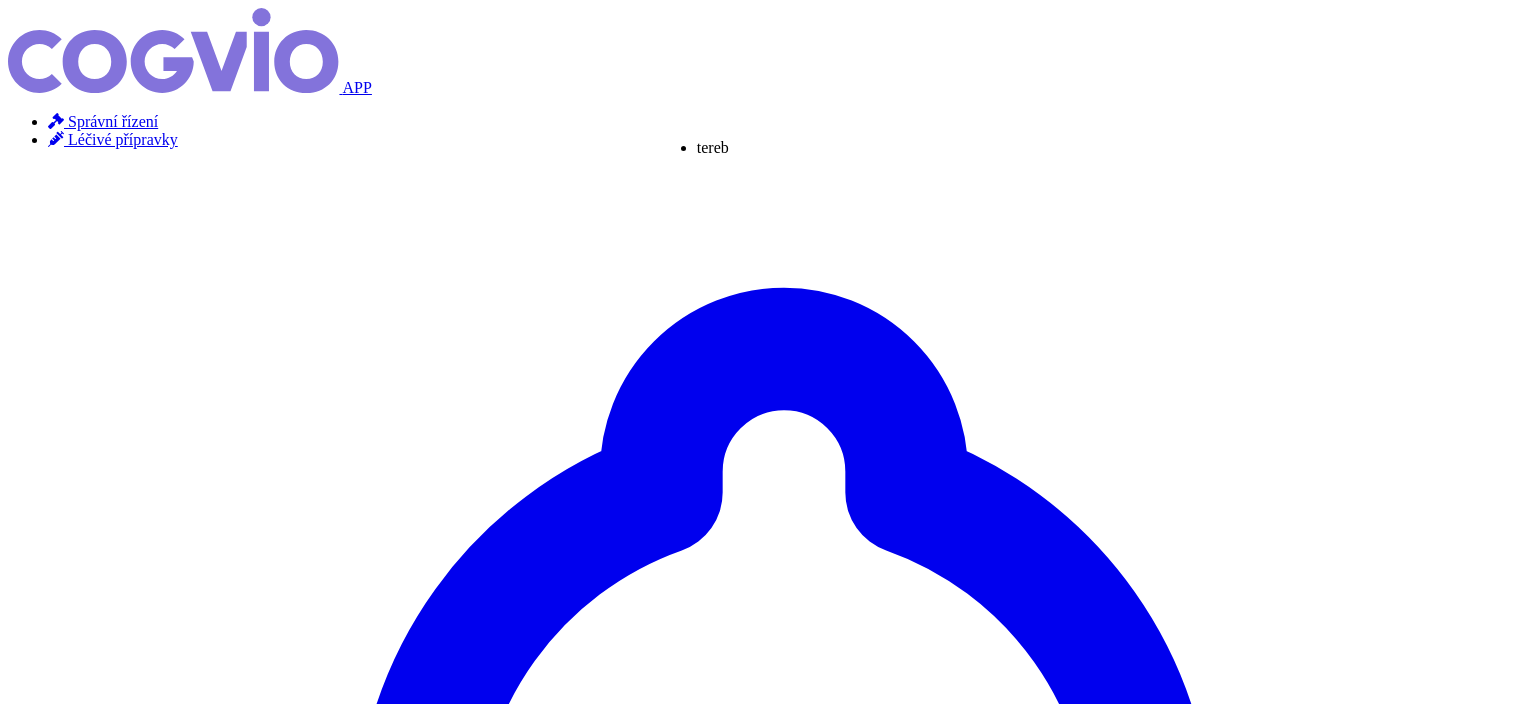 type on "tereby" 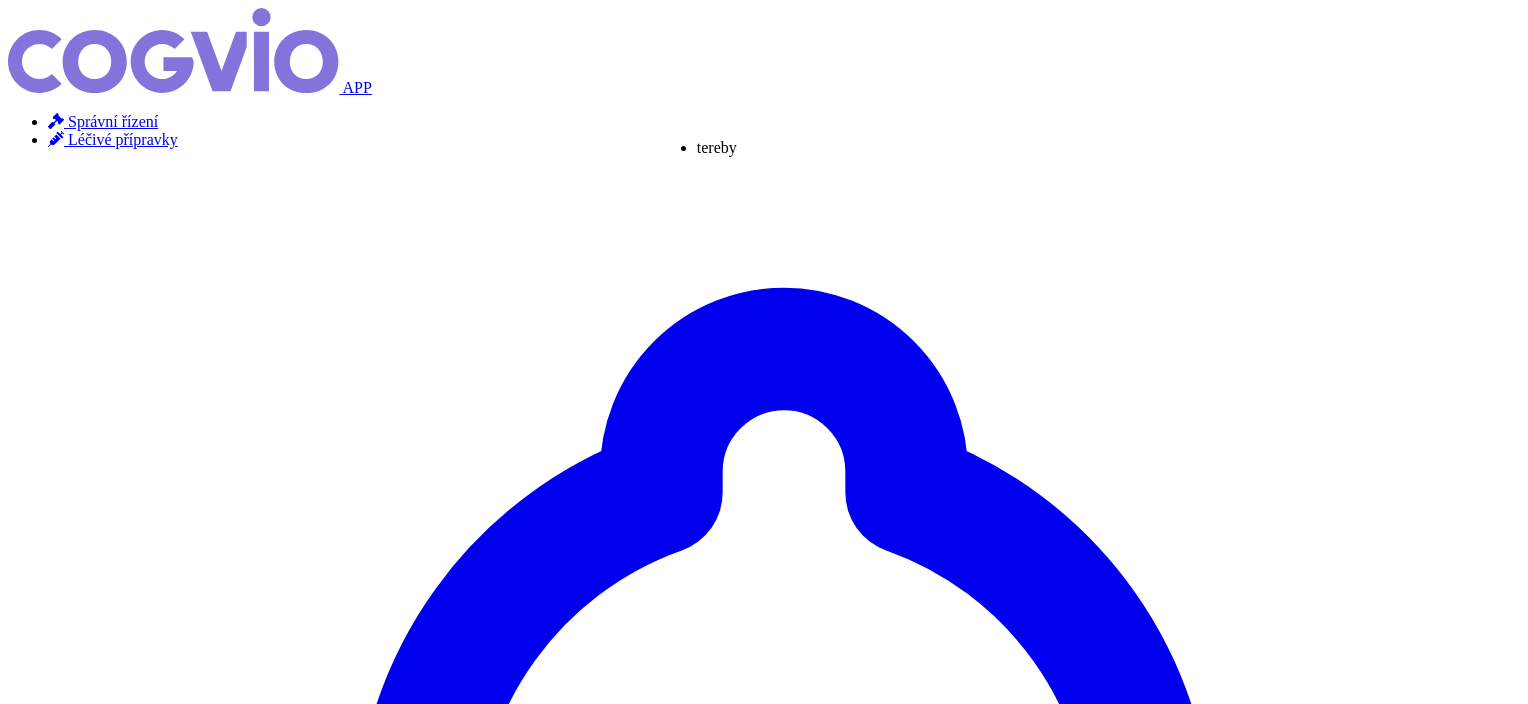 type on "terebyo" 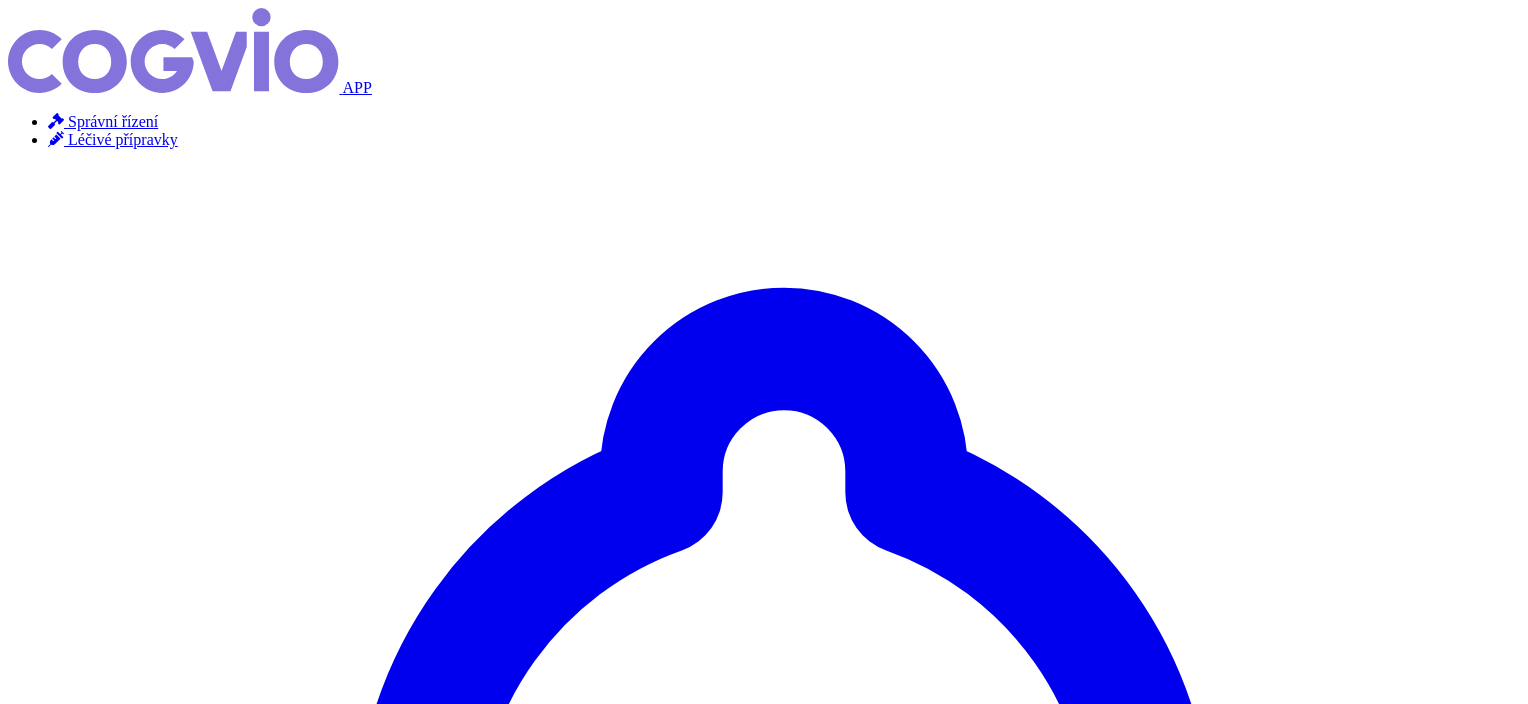 click on "Hledat" at bounding box center (35, 5199) 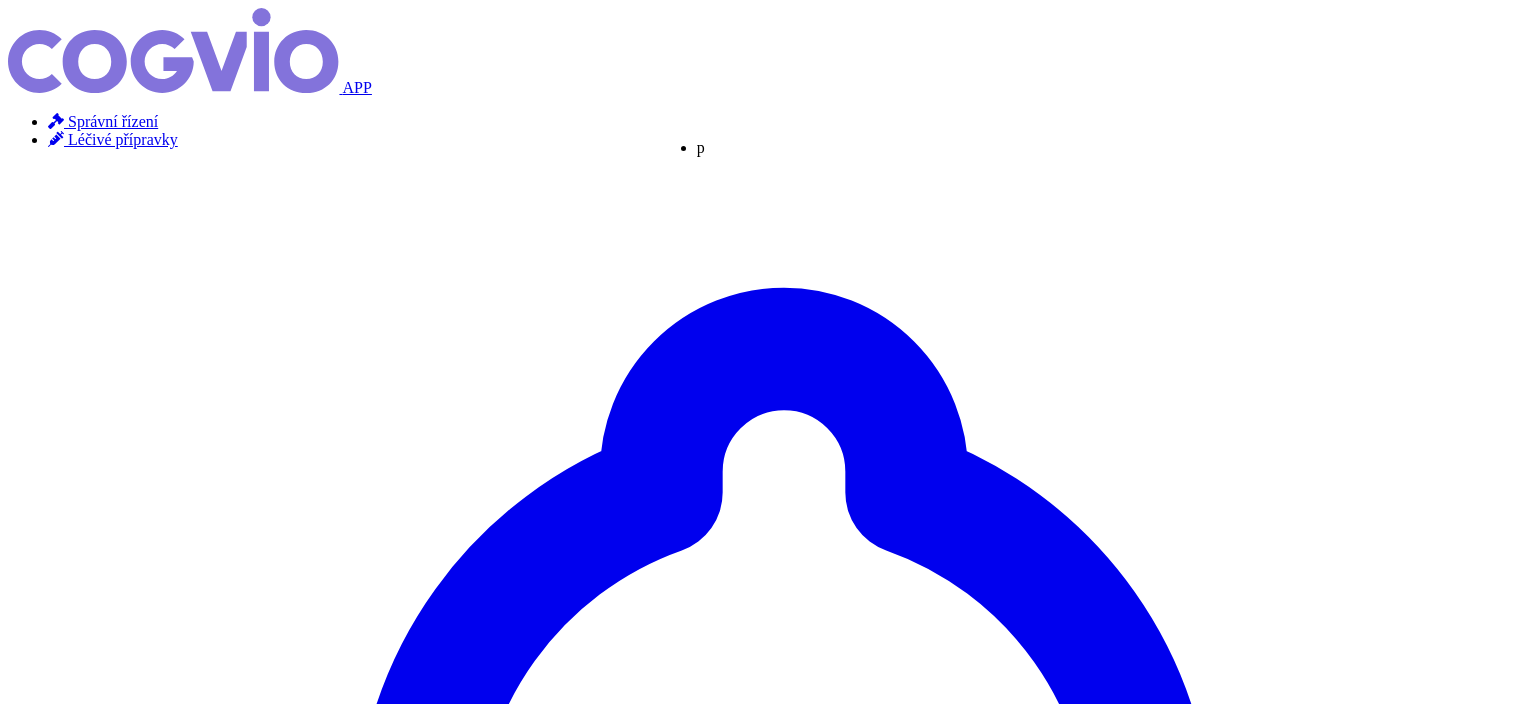 type on "po" 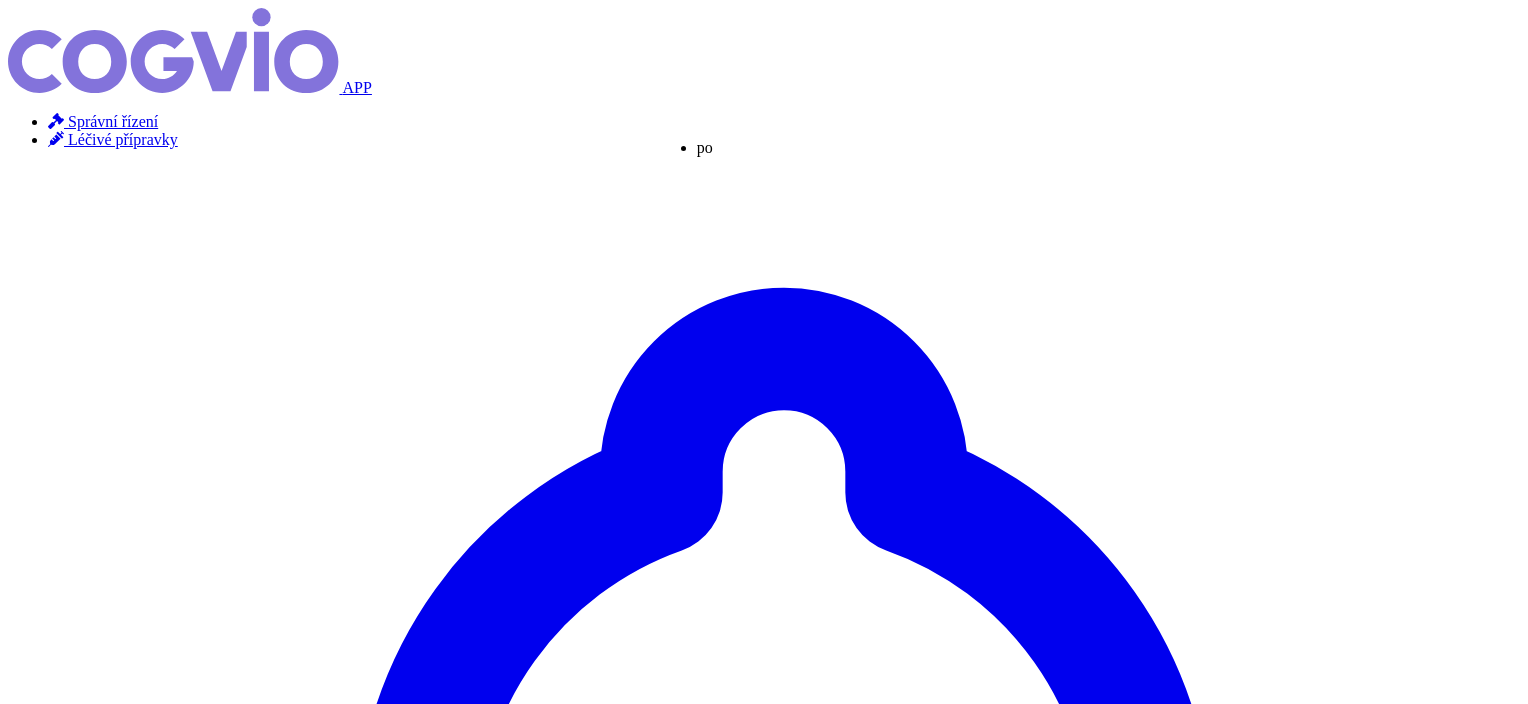 type on "pom" 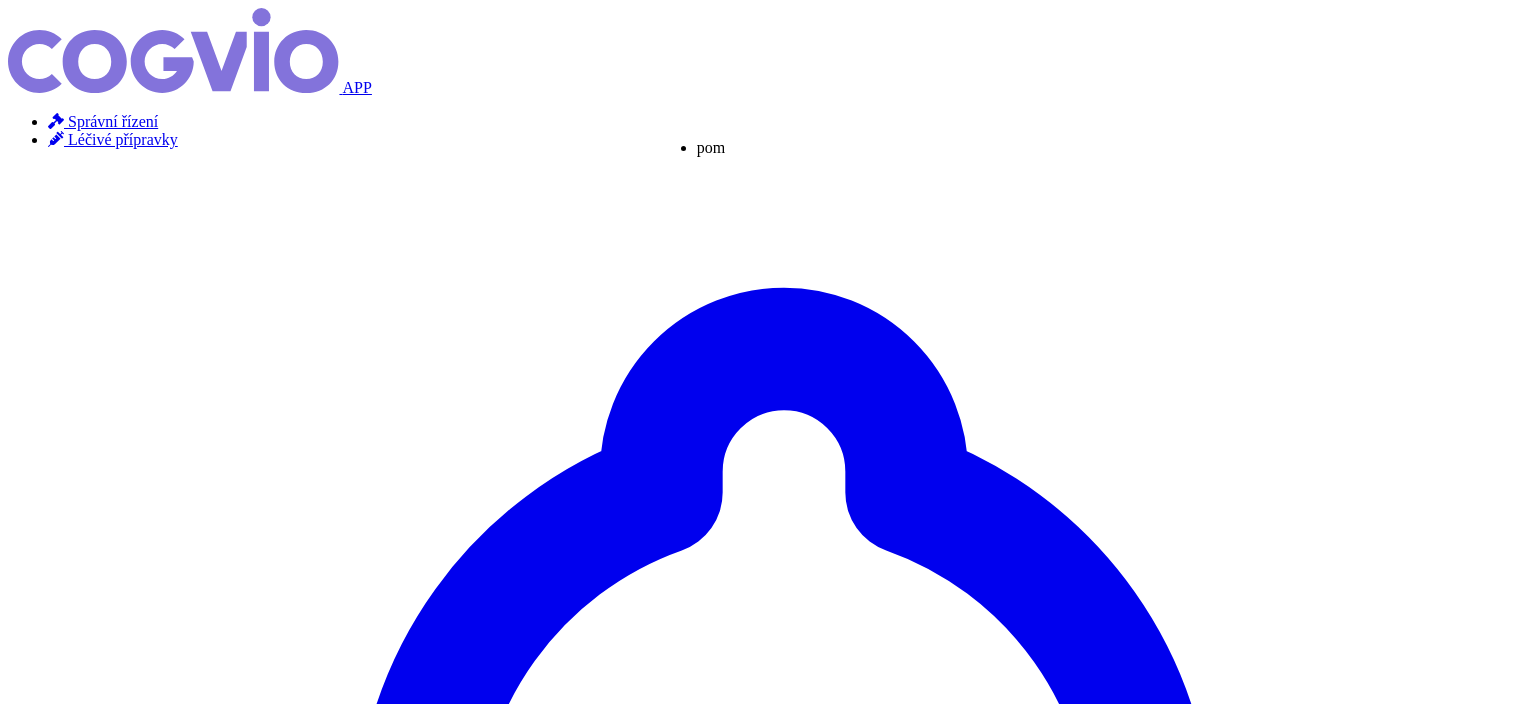 type on "poma" 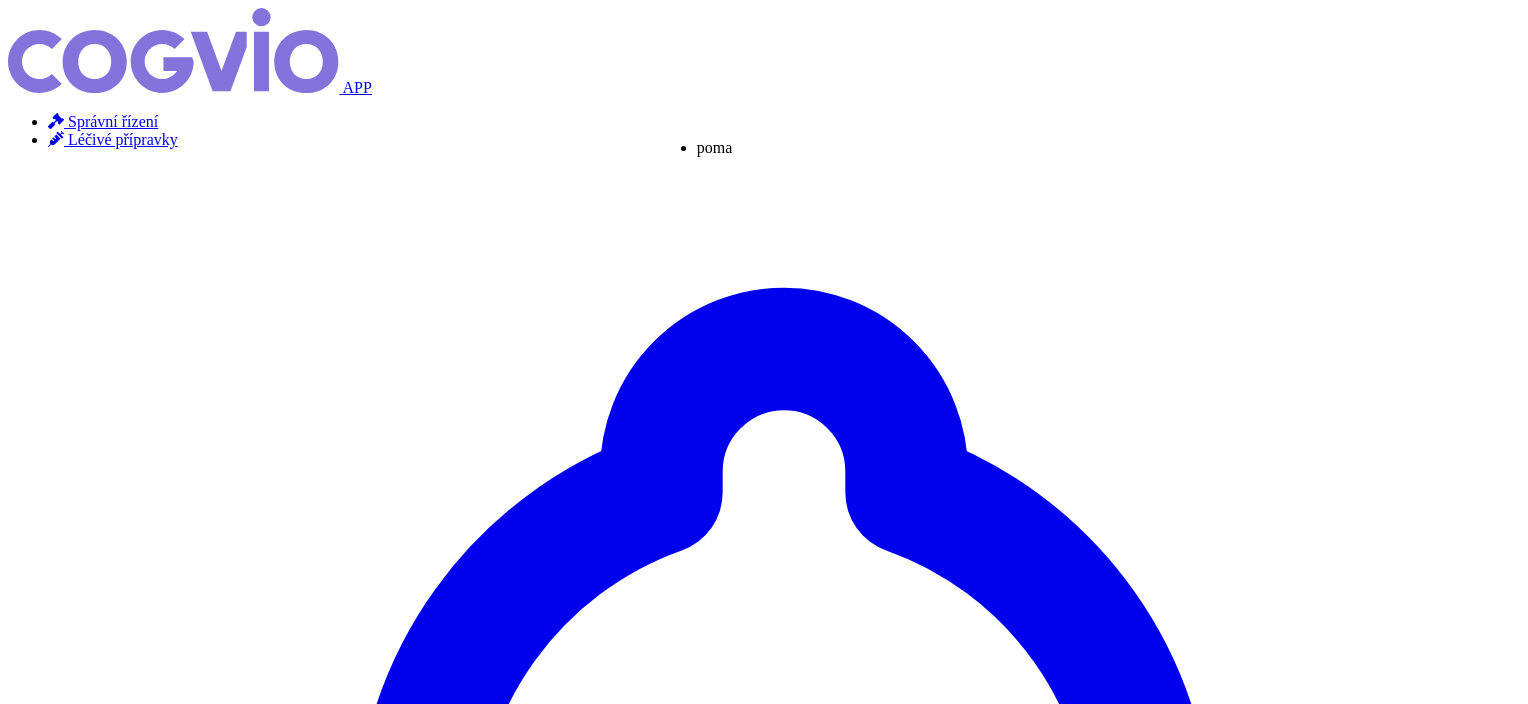 type on "pomal" 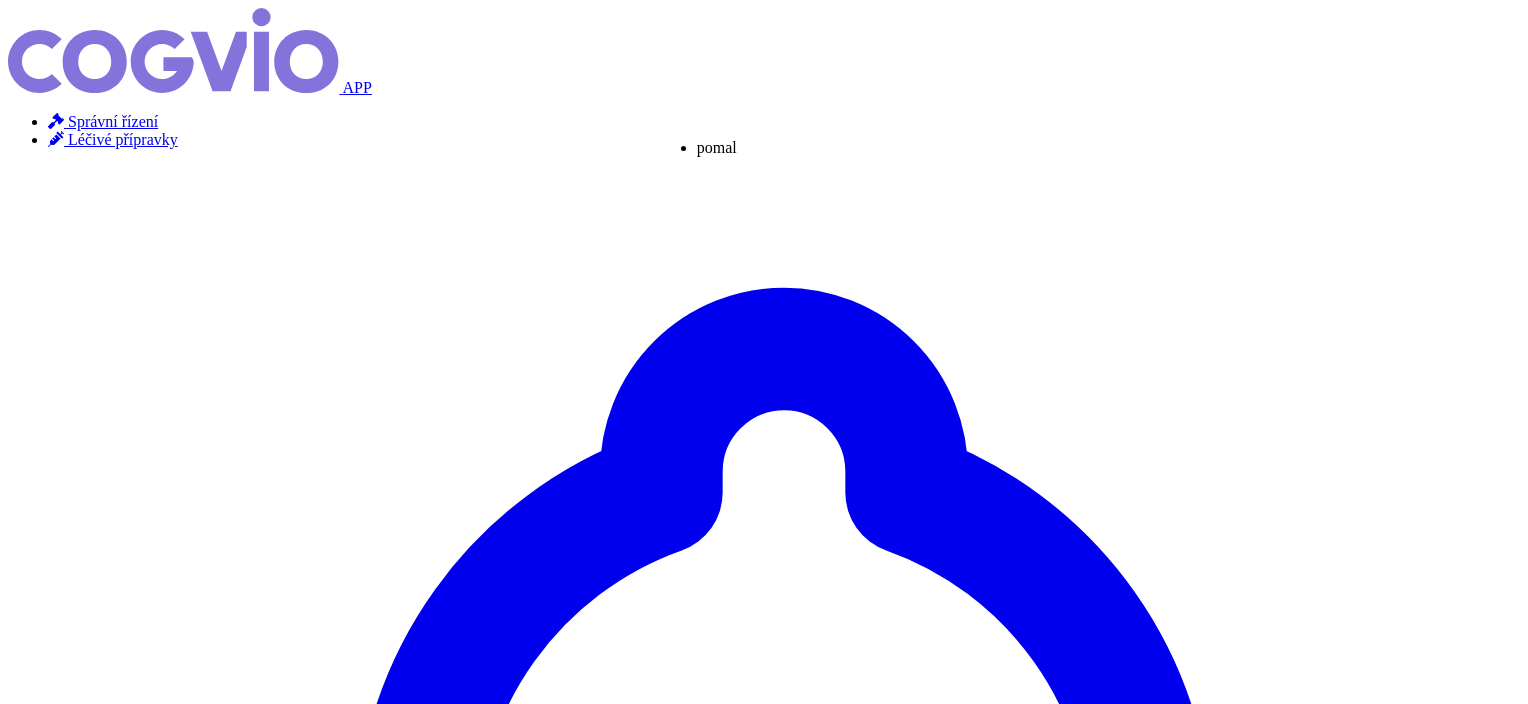 type on "pomalid" 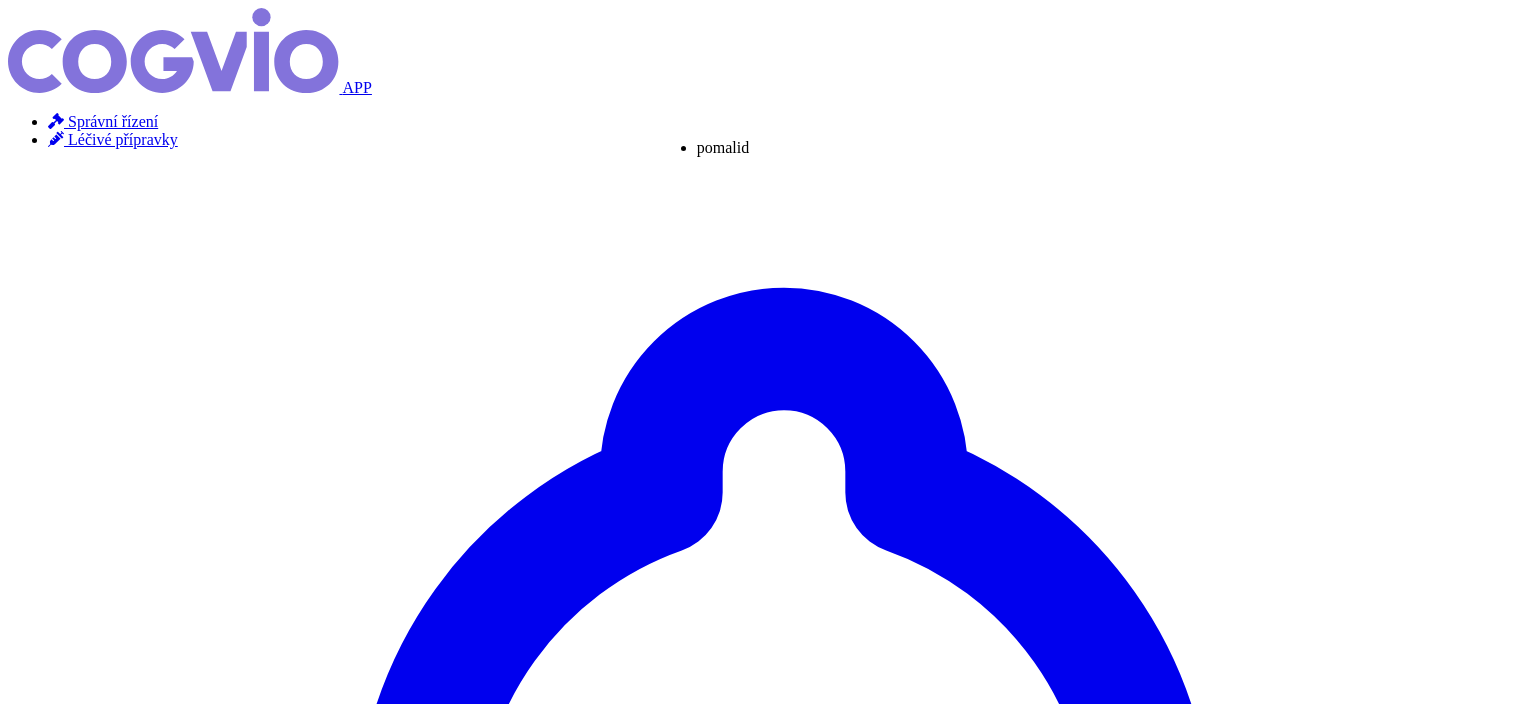 type on "pomalido" 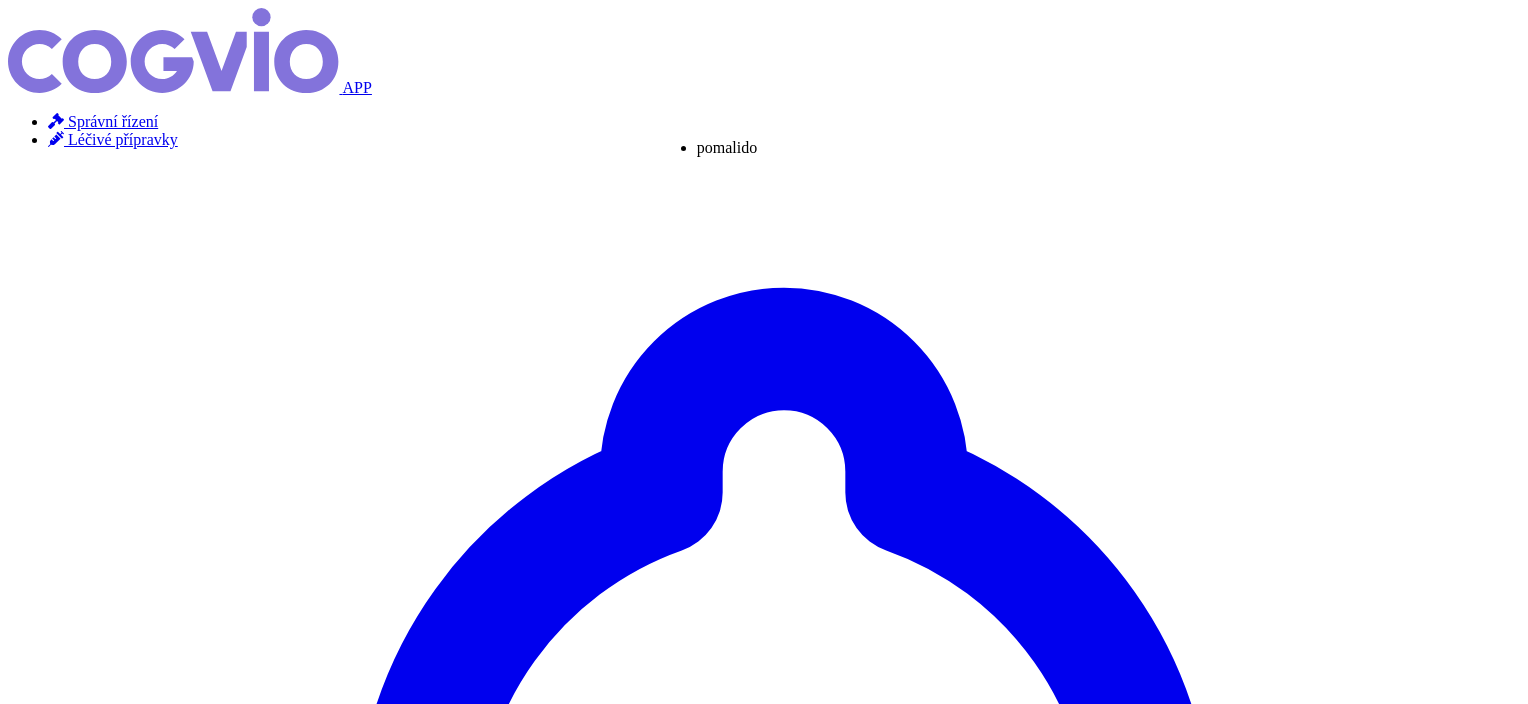 type on "pomalidomi" 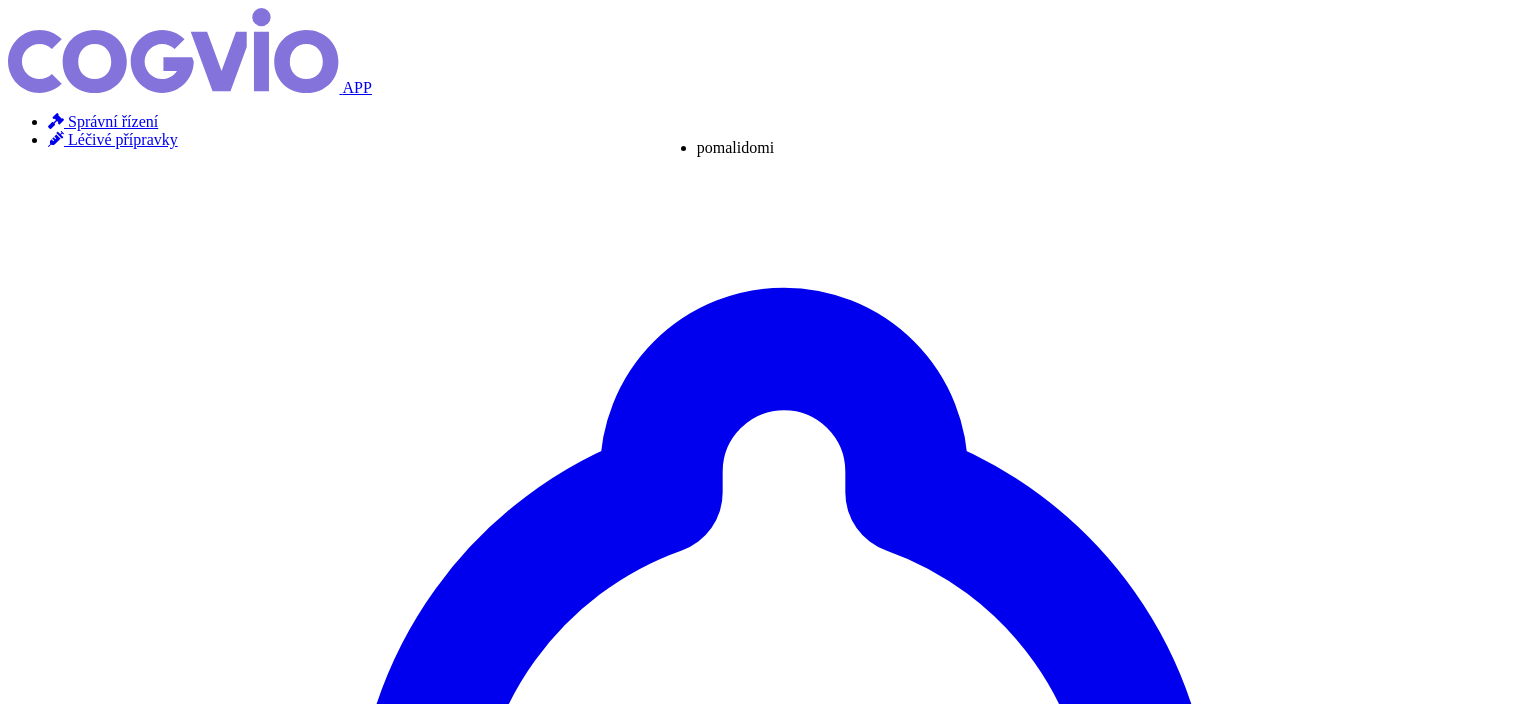 type on "pomalidomid" 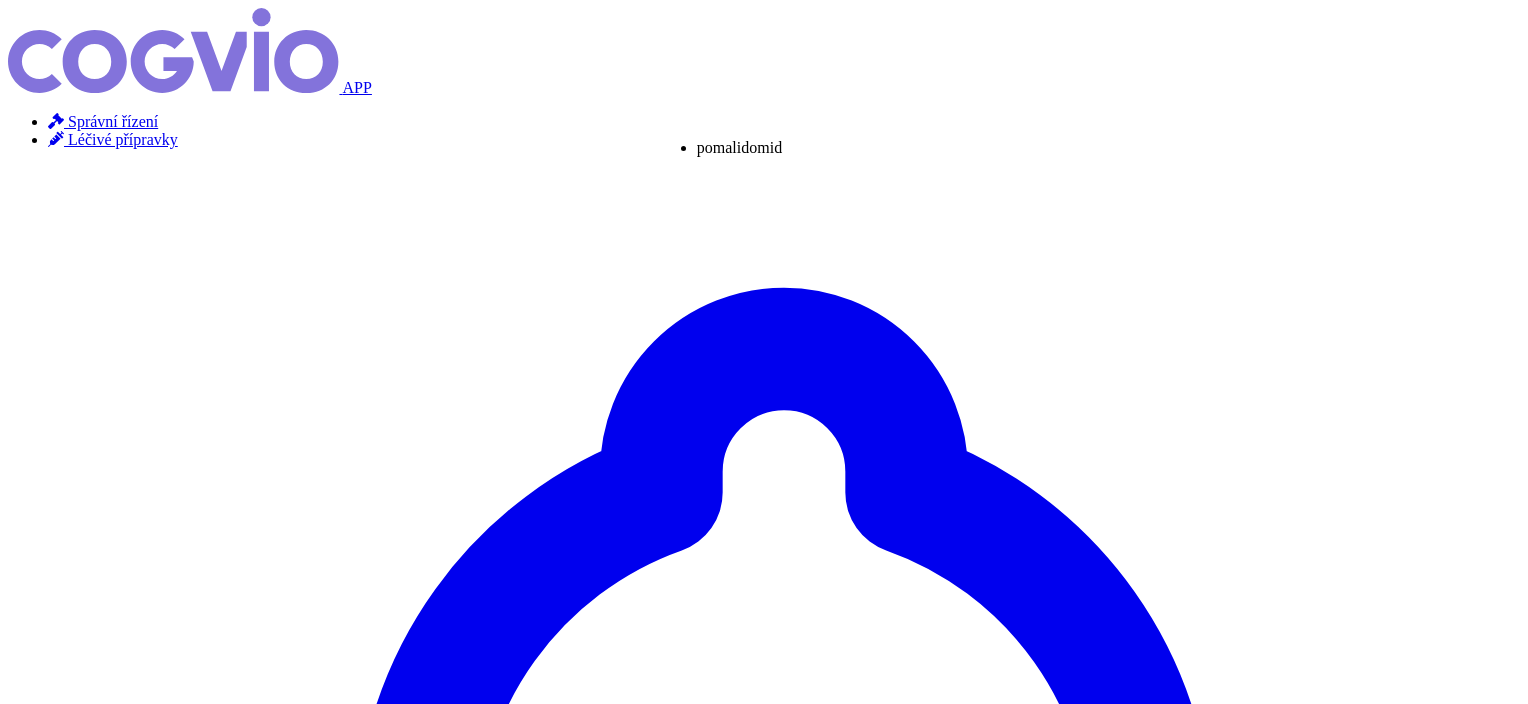 type on "pomalidomide" 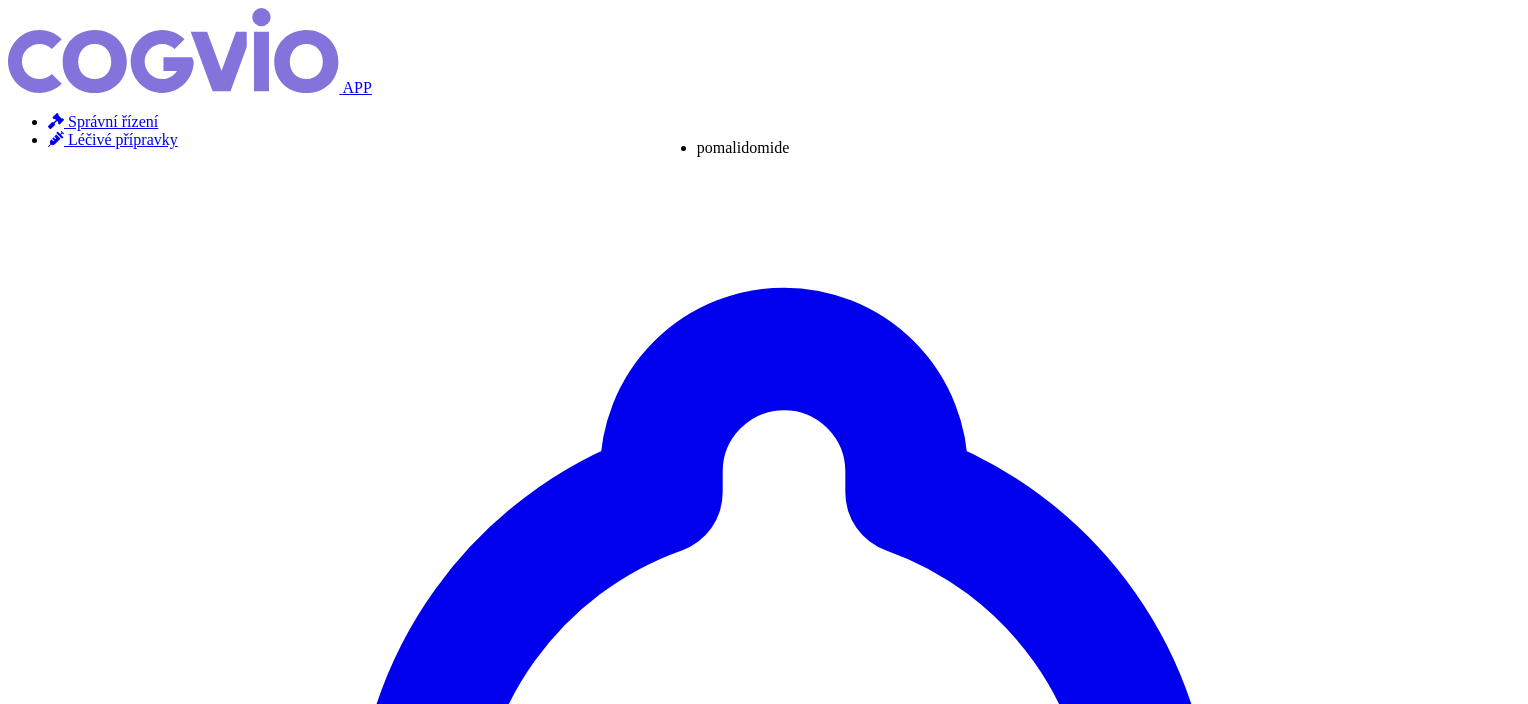 type on "pomalidomide" 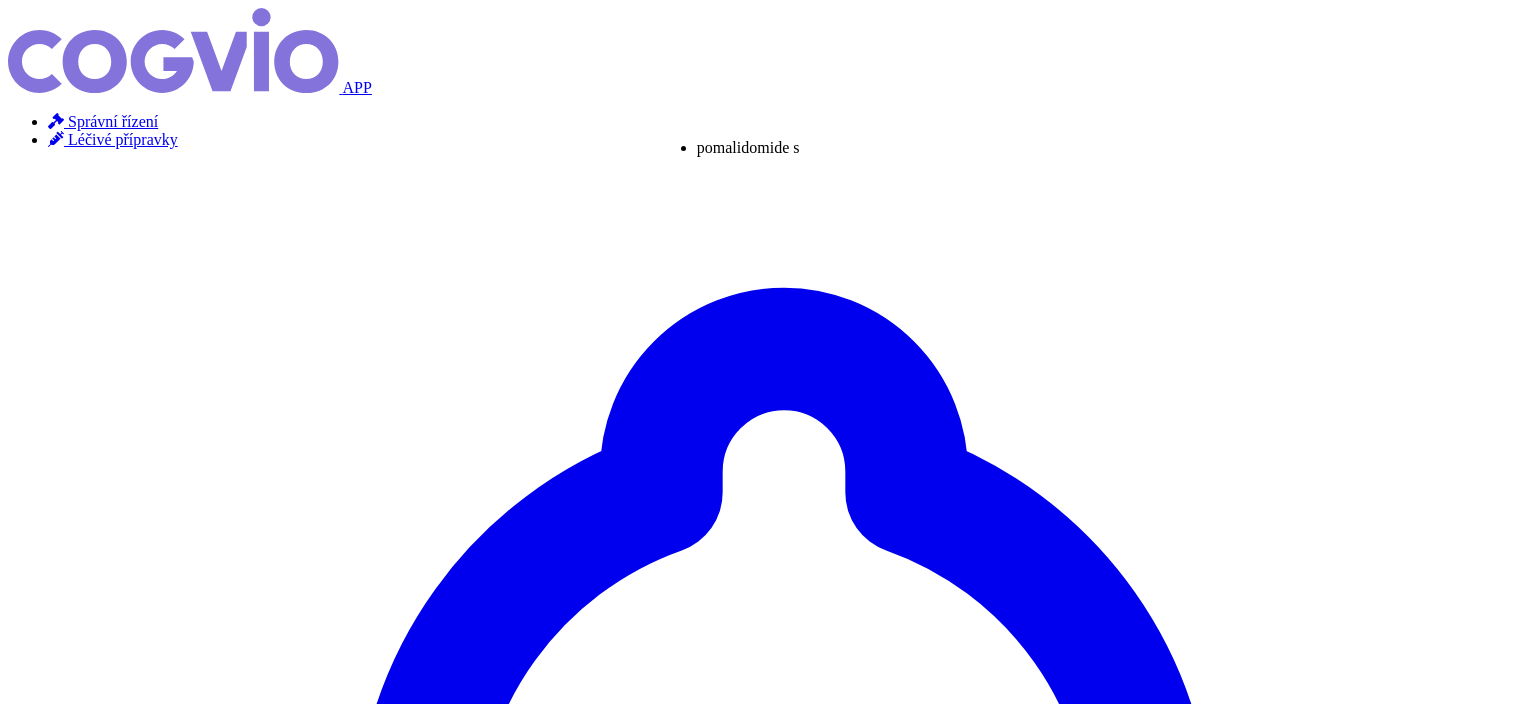 type on "pomalidomide sand" 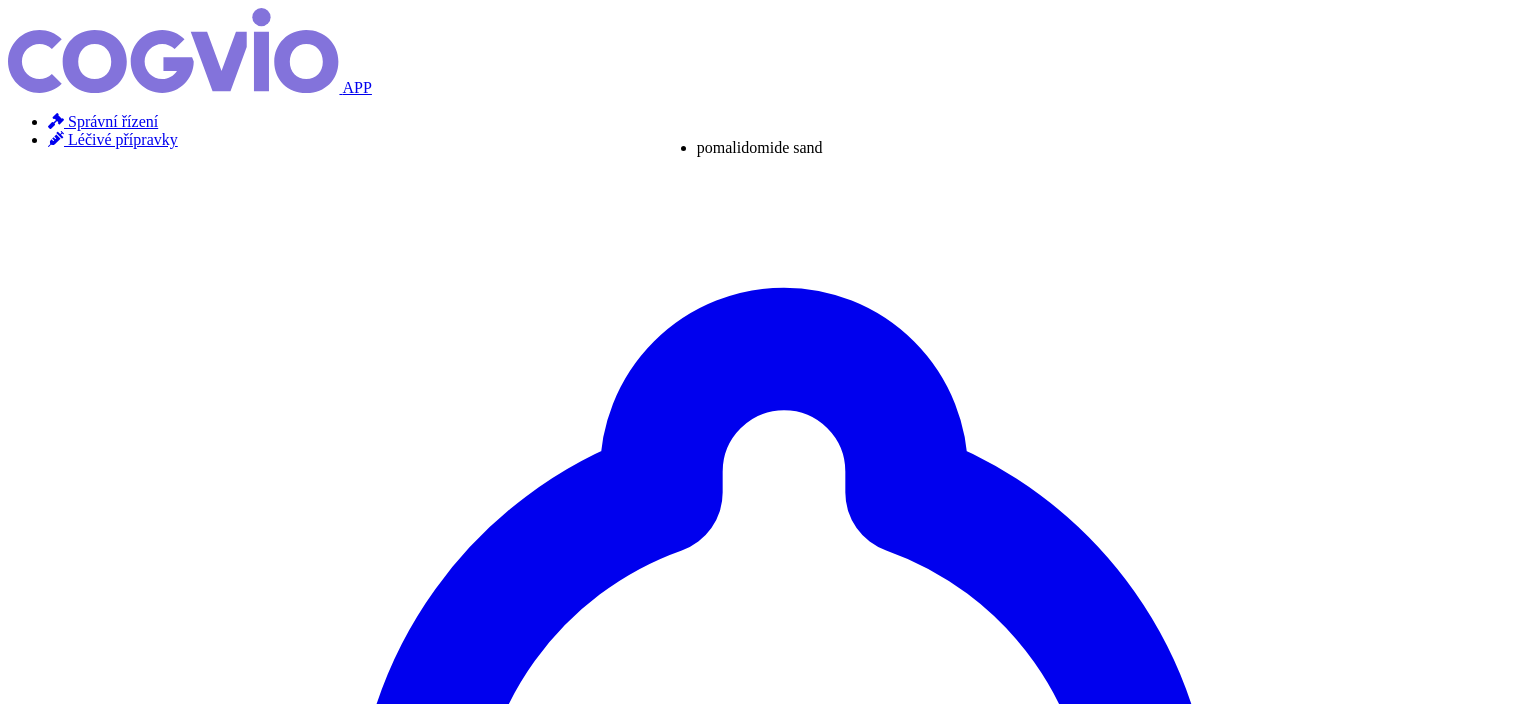 type on "pomalidomide sandoz" 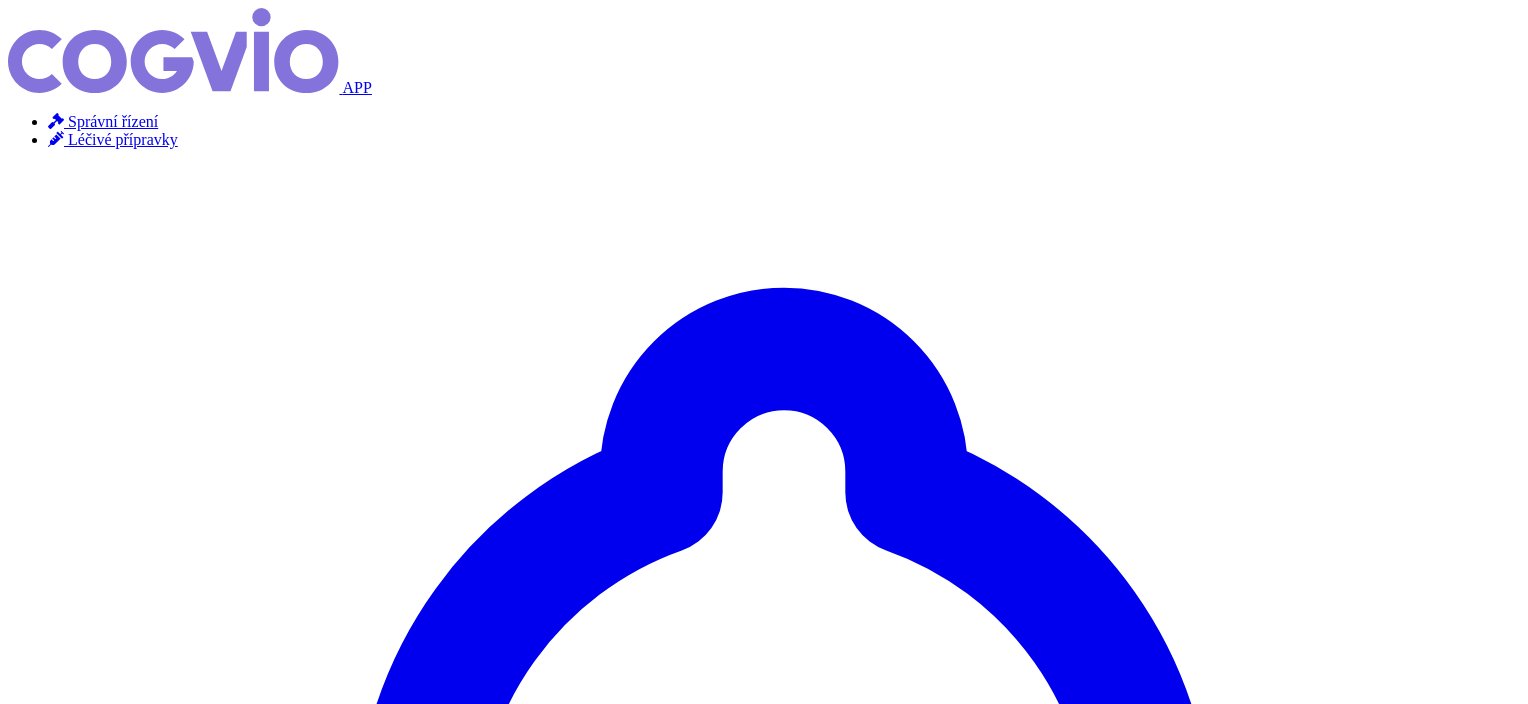 click on "Hledat" at bounding box center [35, 5199] 